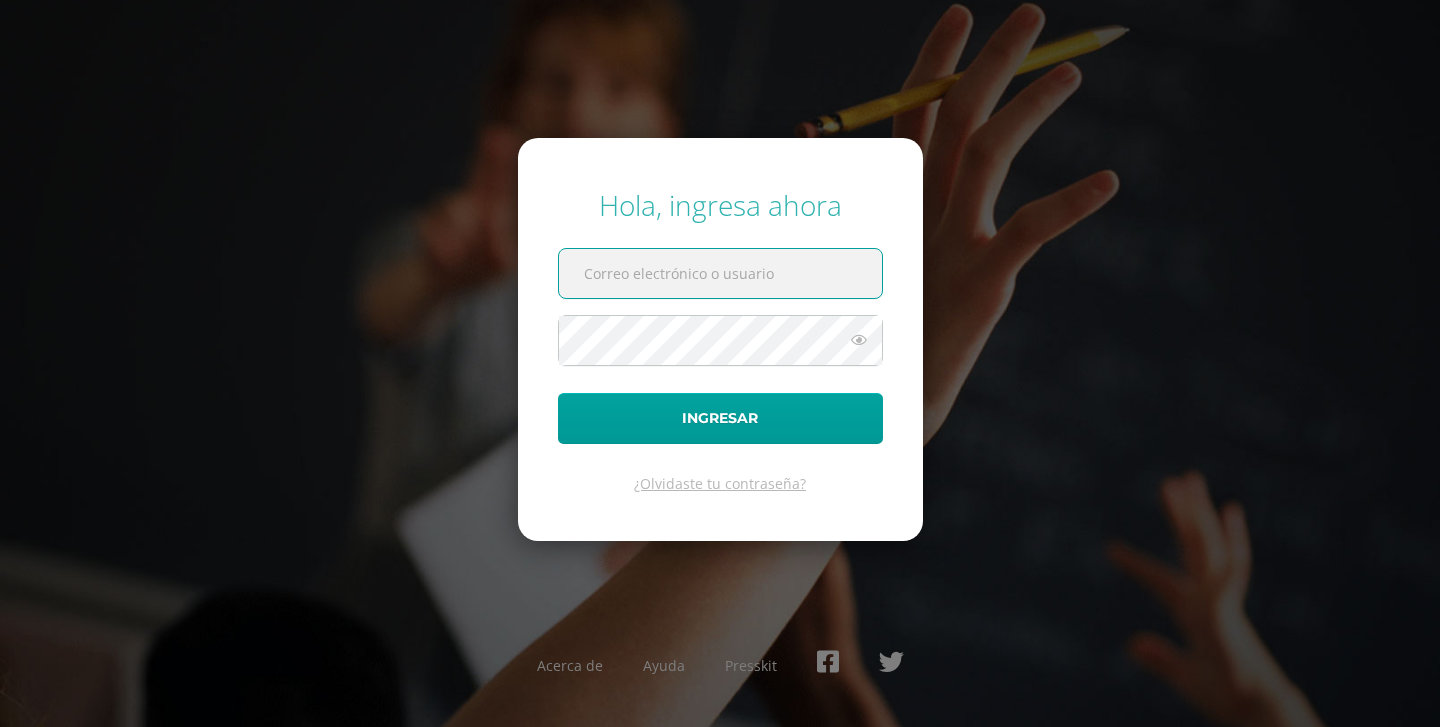 scroll, scrollTop: 0, scrollLeft: 0, axis: both 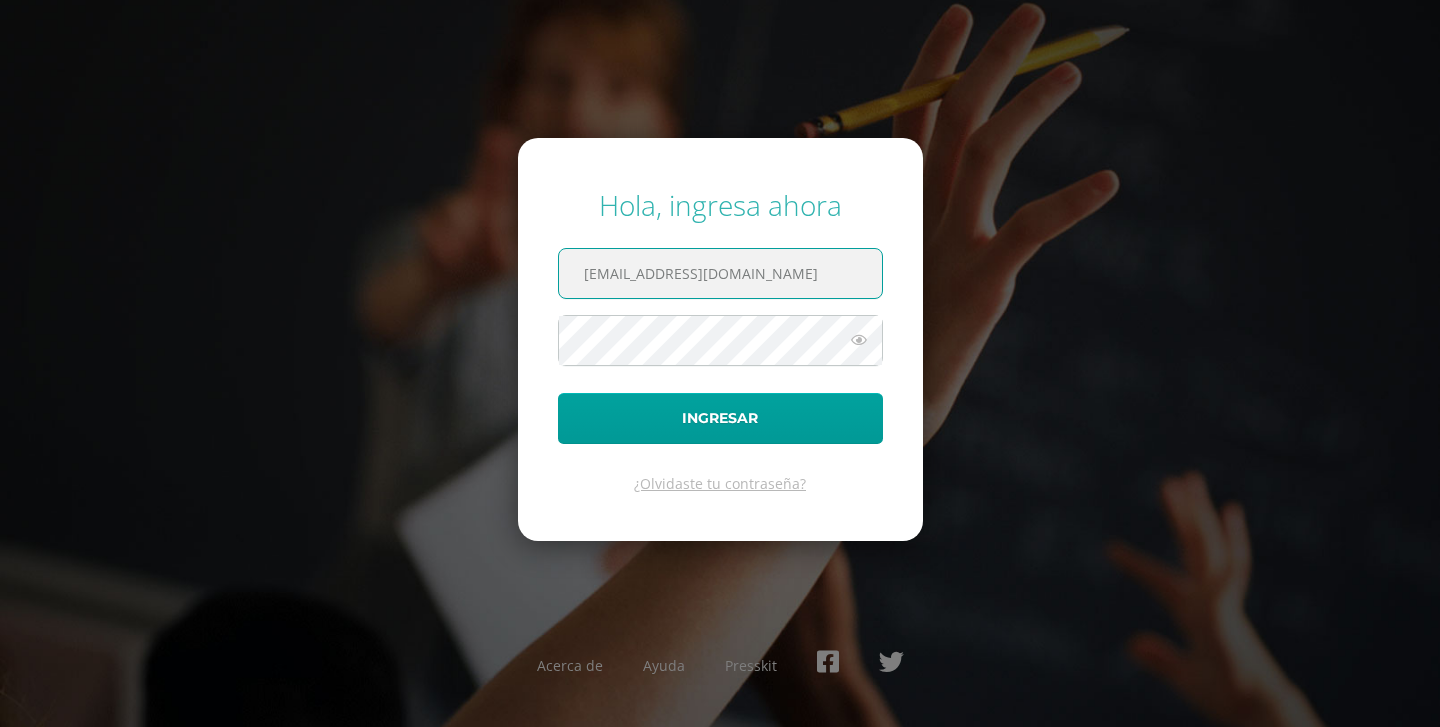 click on "Ingresar" at bounding box center [720, 418] 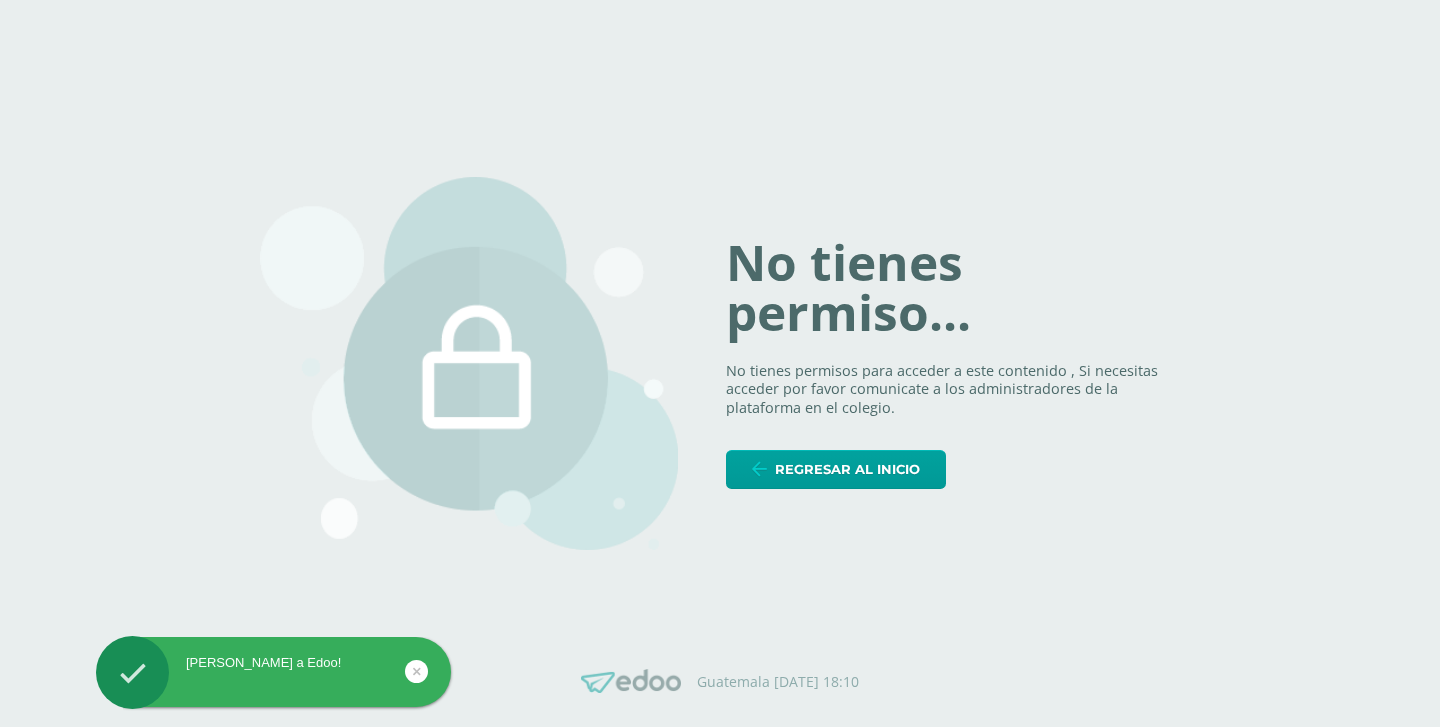 scroll, scrollTop: 0, scrollLeft: 0, axis: both 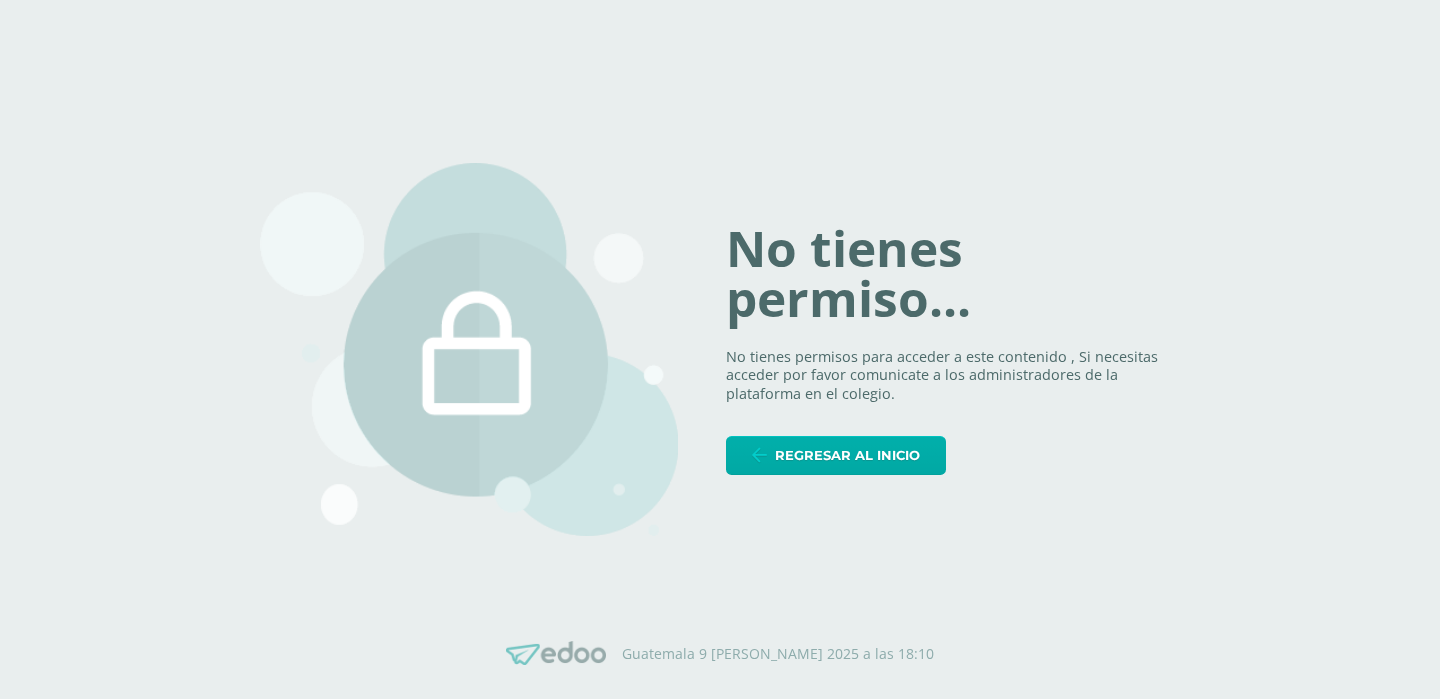 click on "Regresar al inicio" at bounding box center [847, 455] 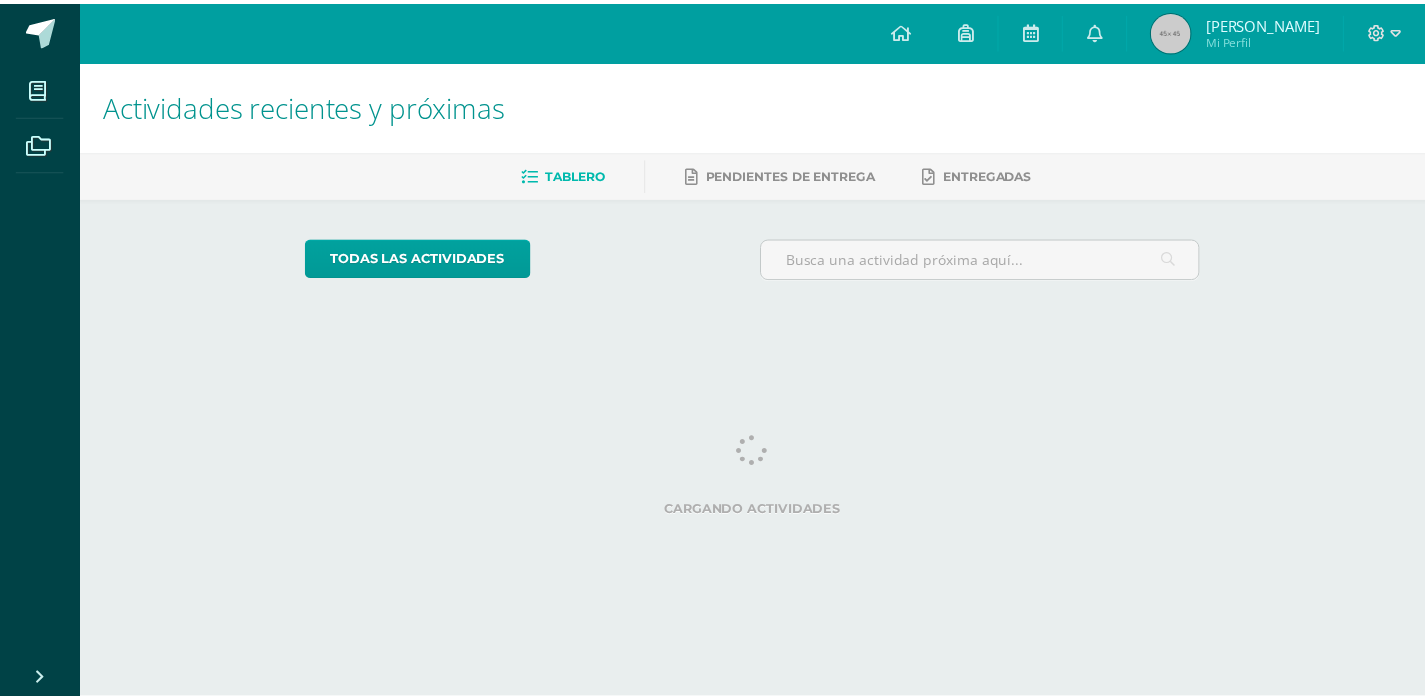 scroll, scrollTop: 0, scrollLeft: 0, axis: both 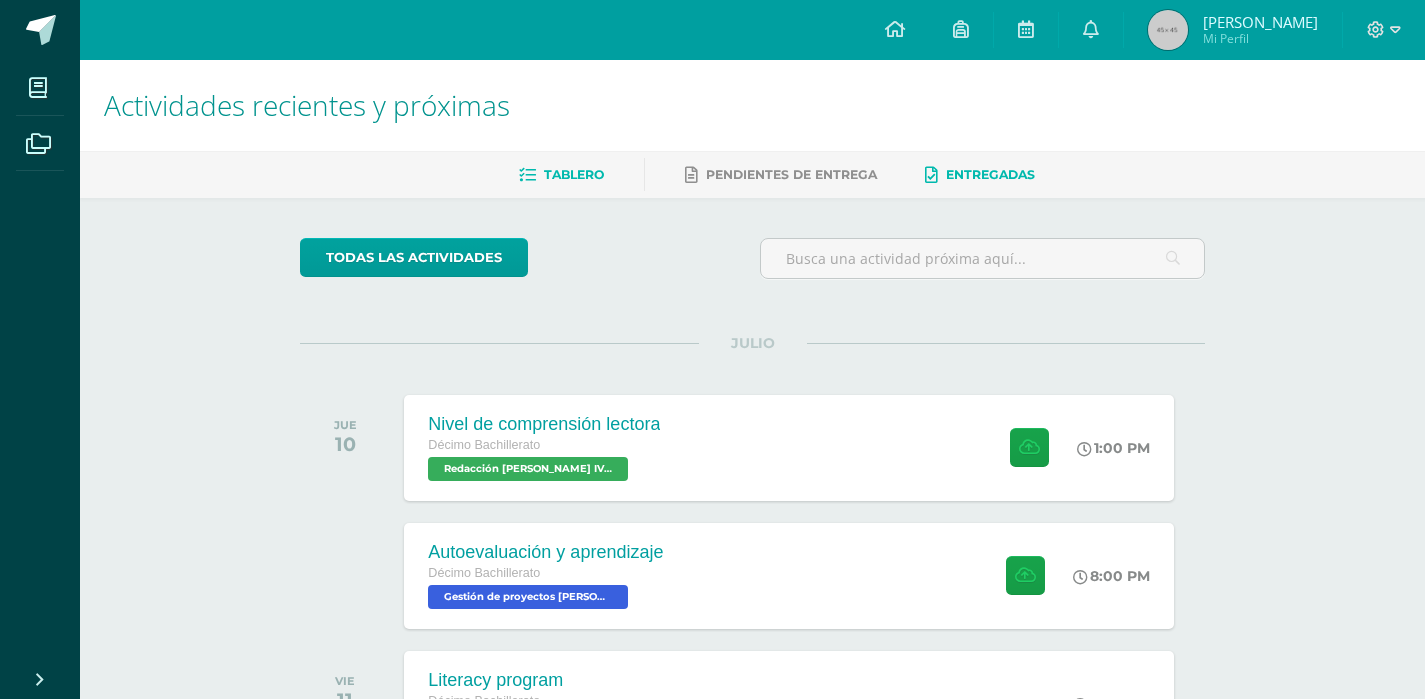 click on "Entregadas" at bounding box center [980, 175] 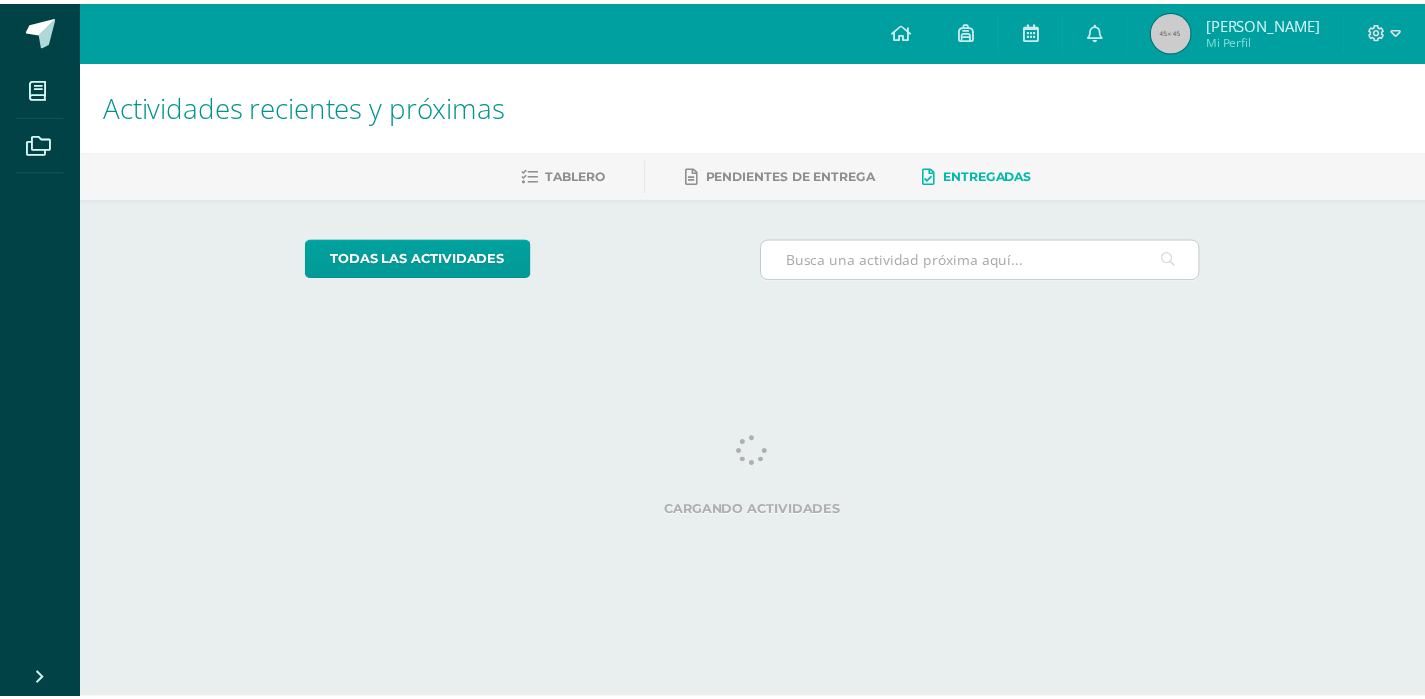 scroll, scrollTop: 0, scrollLeft: 0, axis: both 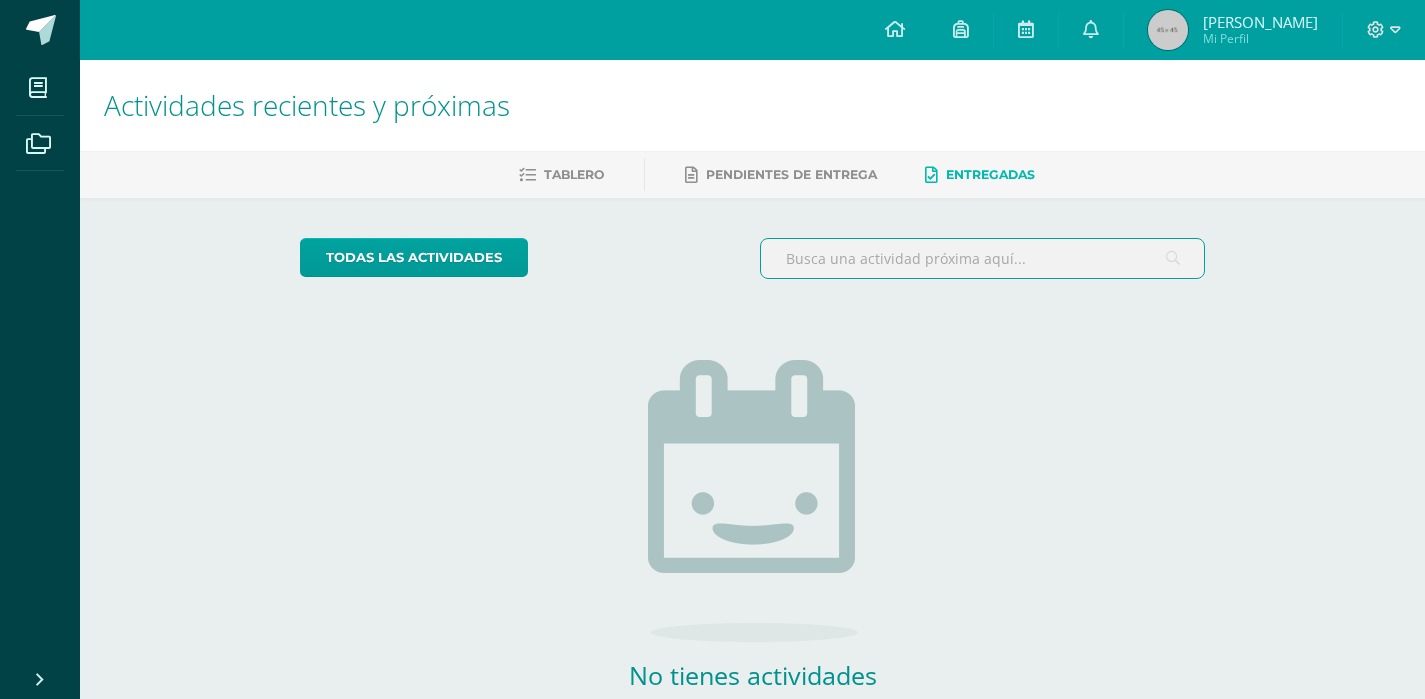 click at bounding box center (982, 258) 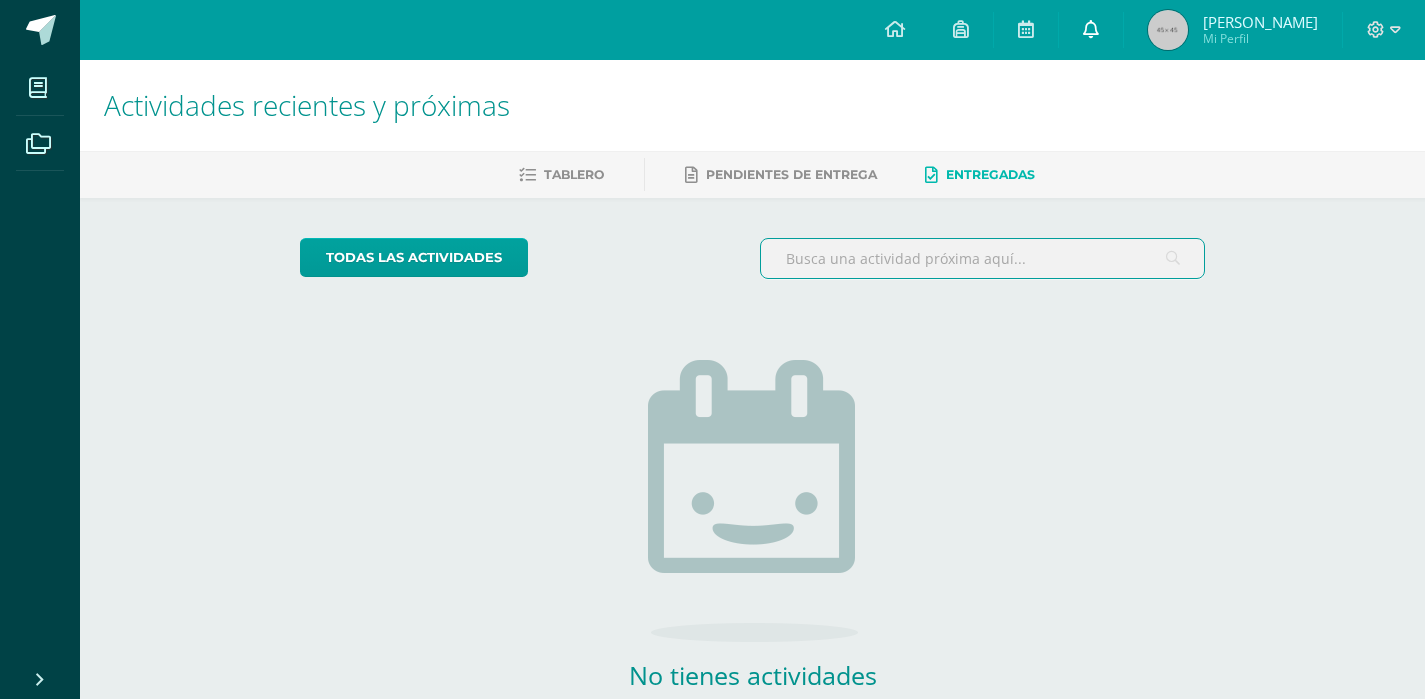 click at bounding box center (1091, 29) 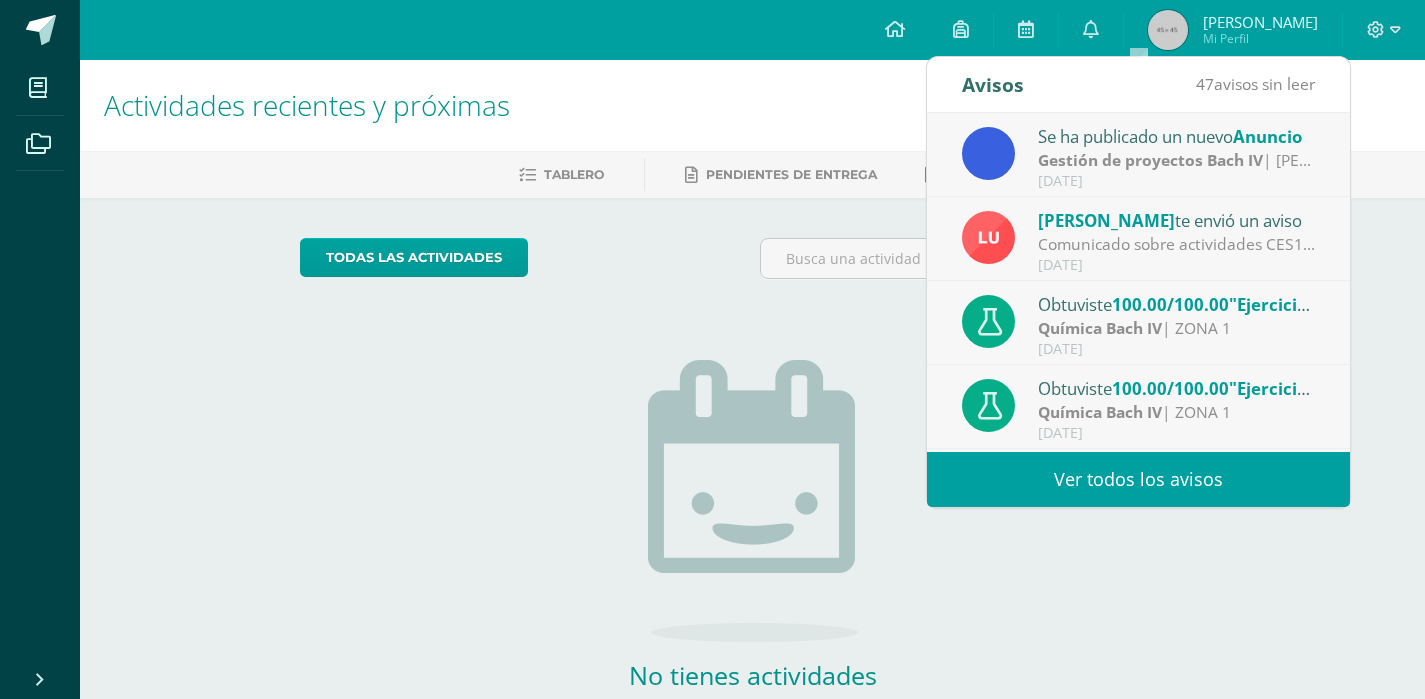 click on "Ver todos los avisos" at bounding box center [1138, 479] 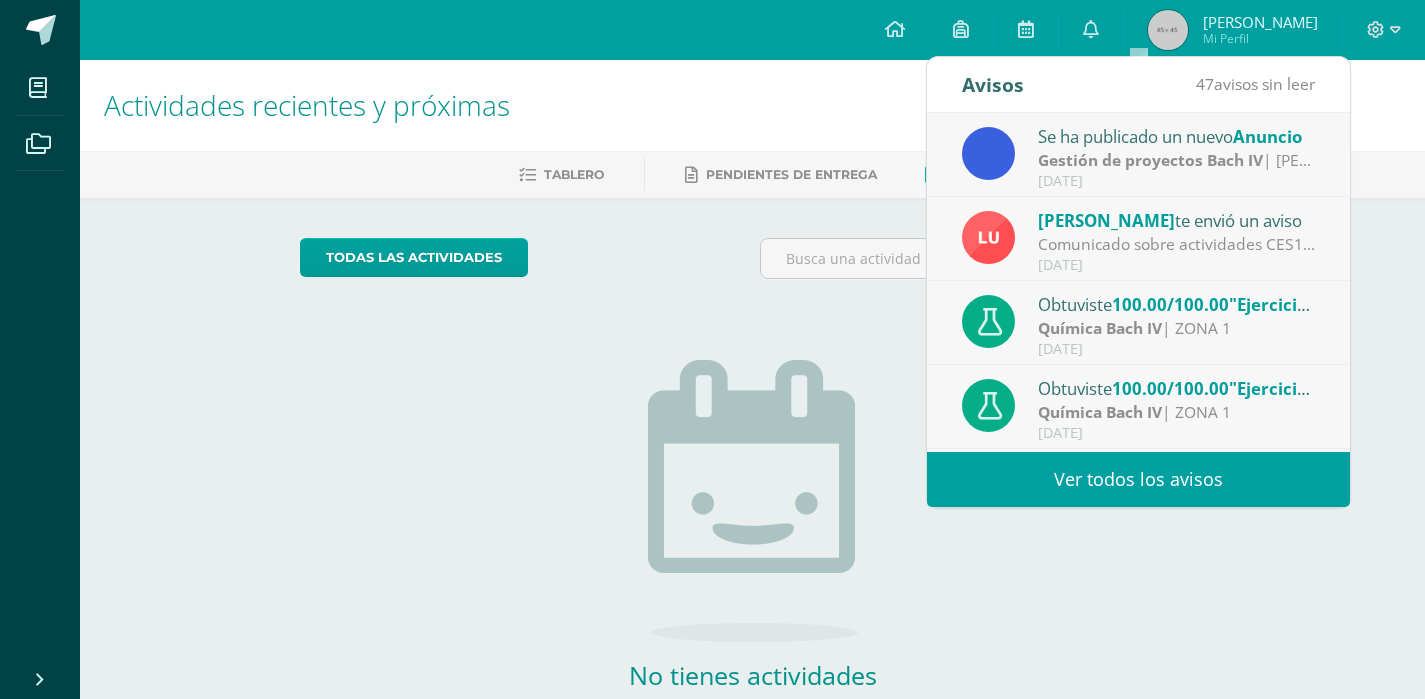 click on "Ver todos los avisos" at bounding box center (1138, 479) 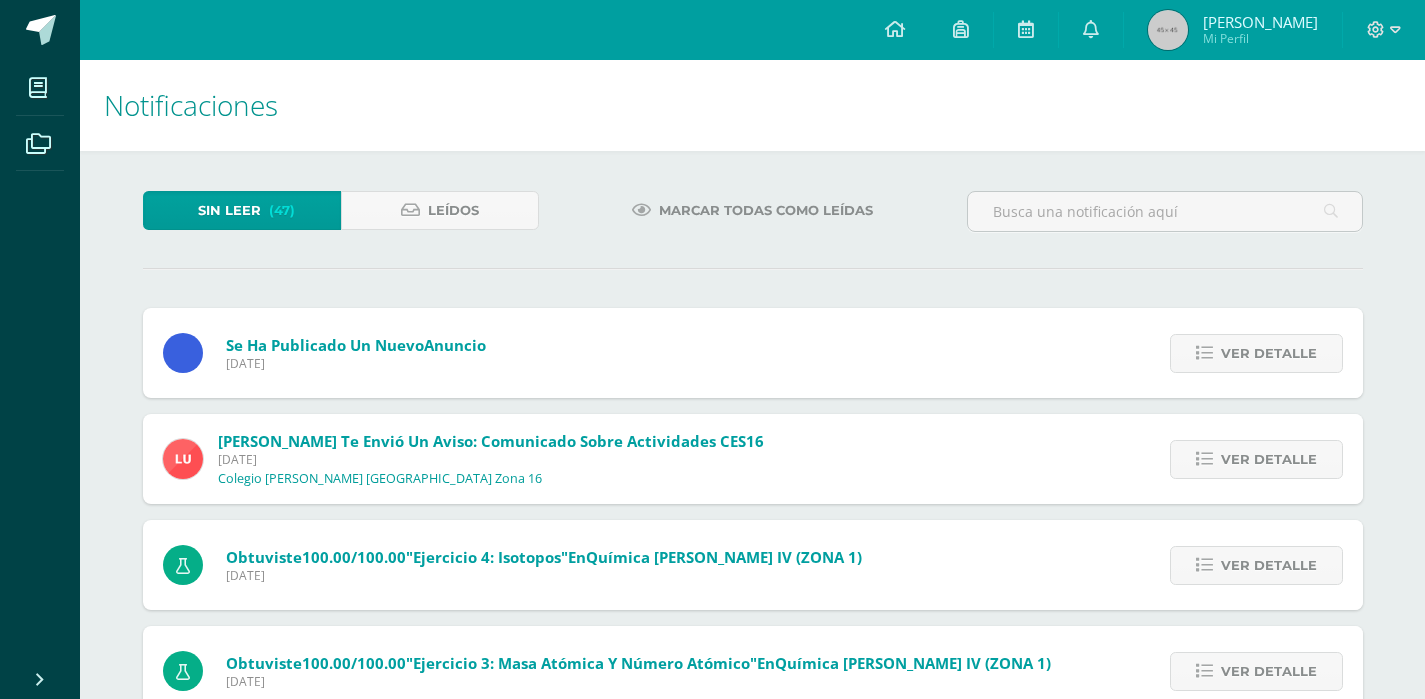 scroll, scrollTop: 0, scrollLeft: 0, axis: both 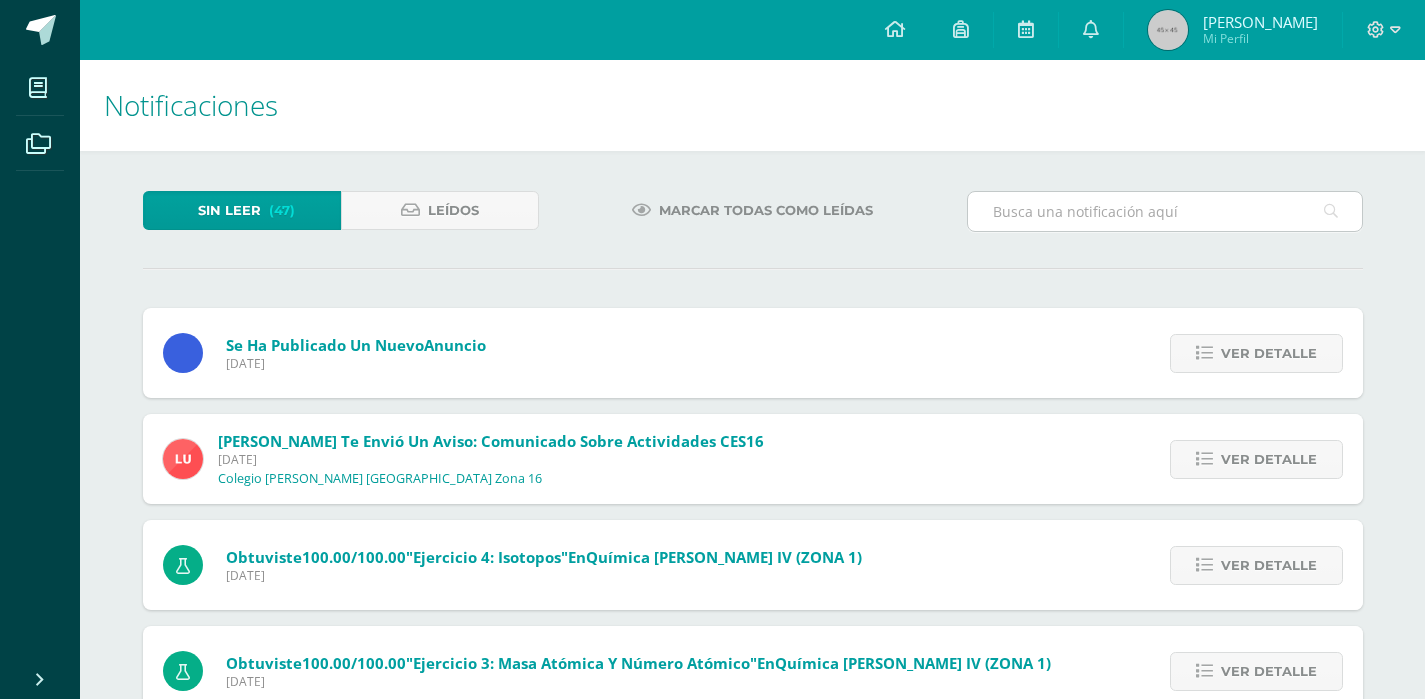 click at bounding box center (1165, 211) 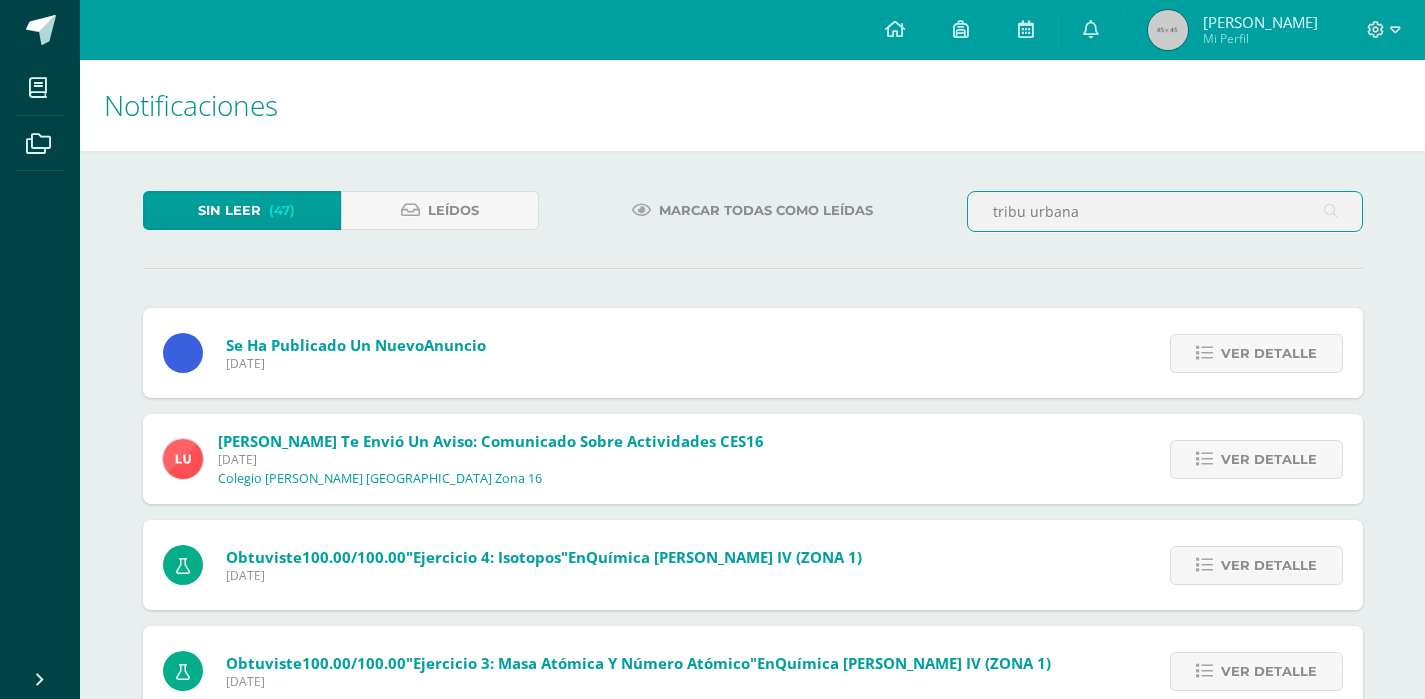 type on "tribu urbana" 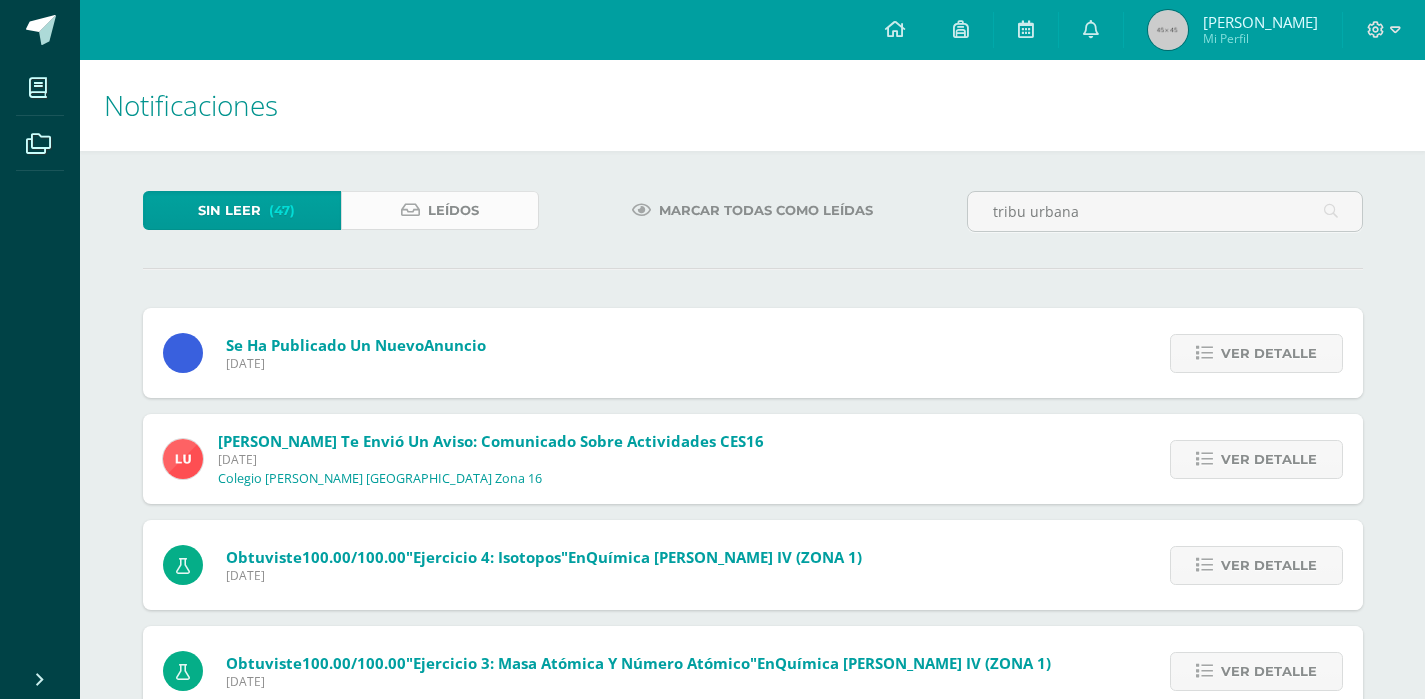 click on "Leídos" at bounding box center [453, 210] 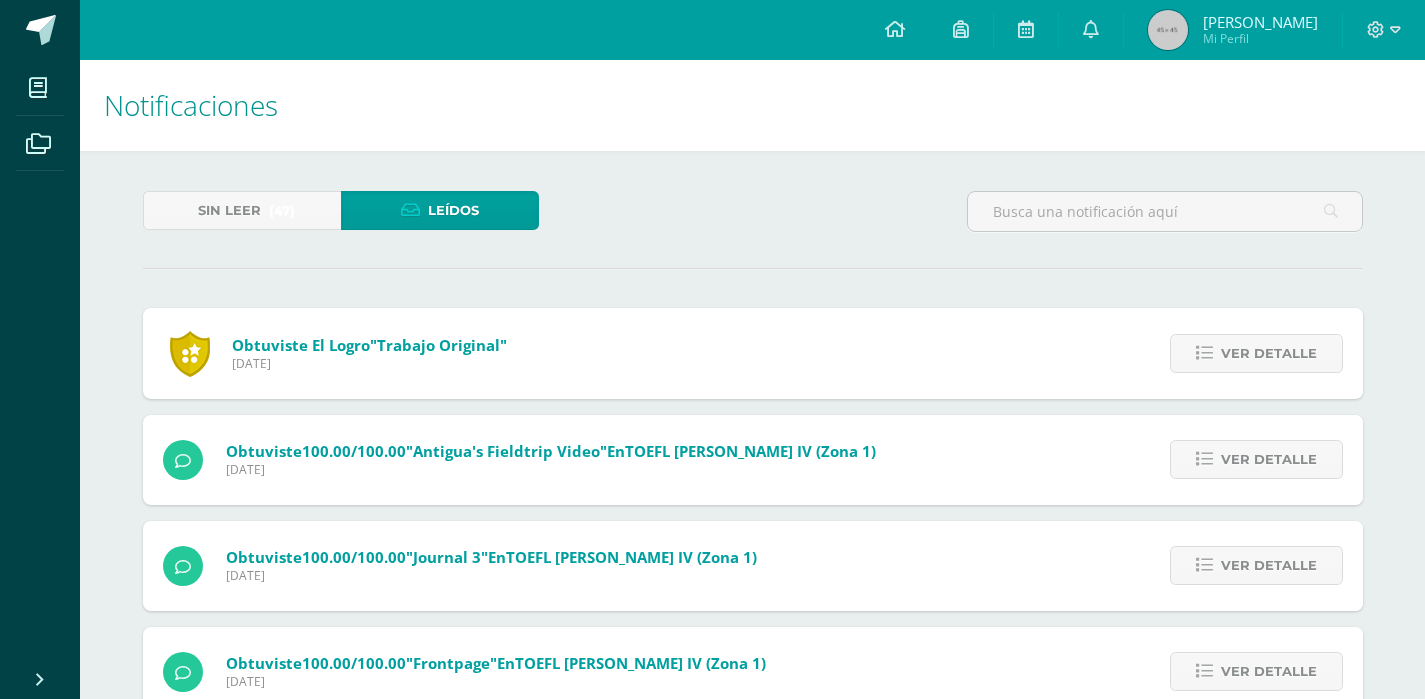 scroll, scrollTop: 0, scrollLeft: 0, axis: both 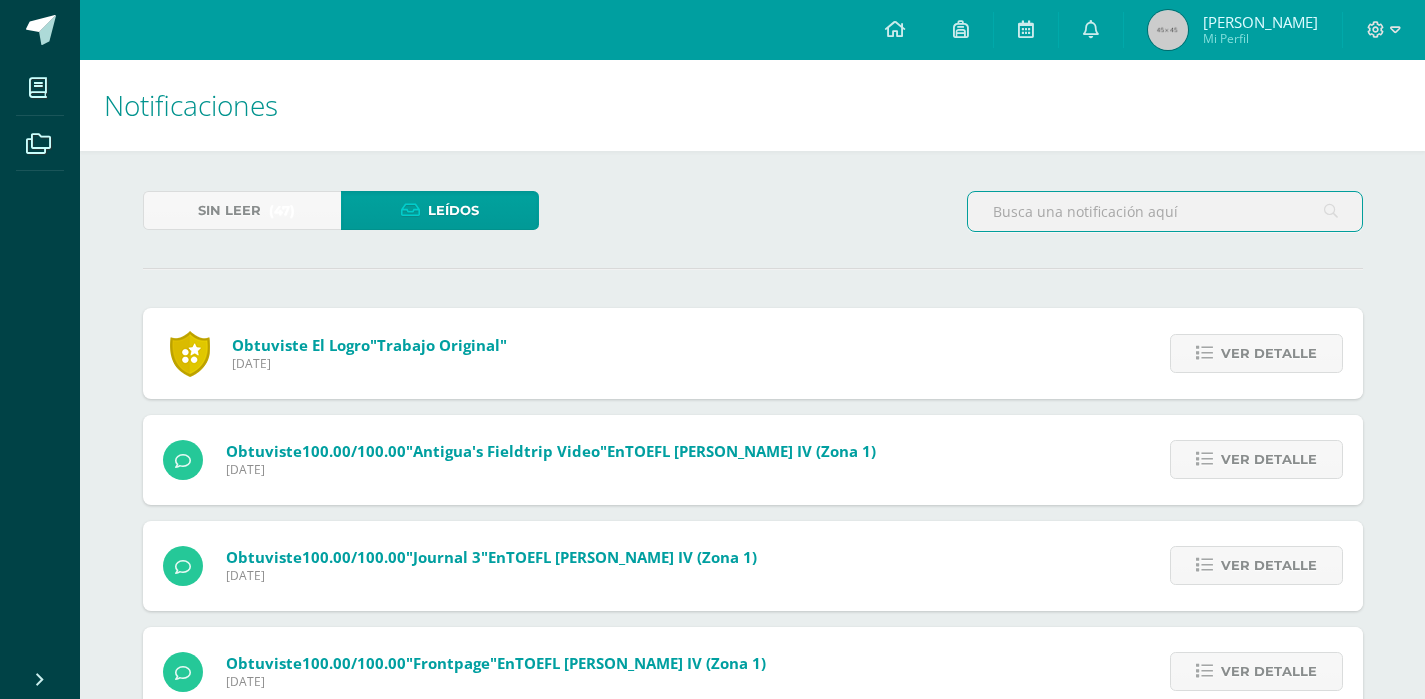 click at bounding box center (1165, 211) 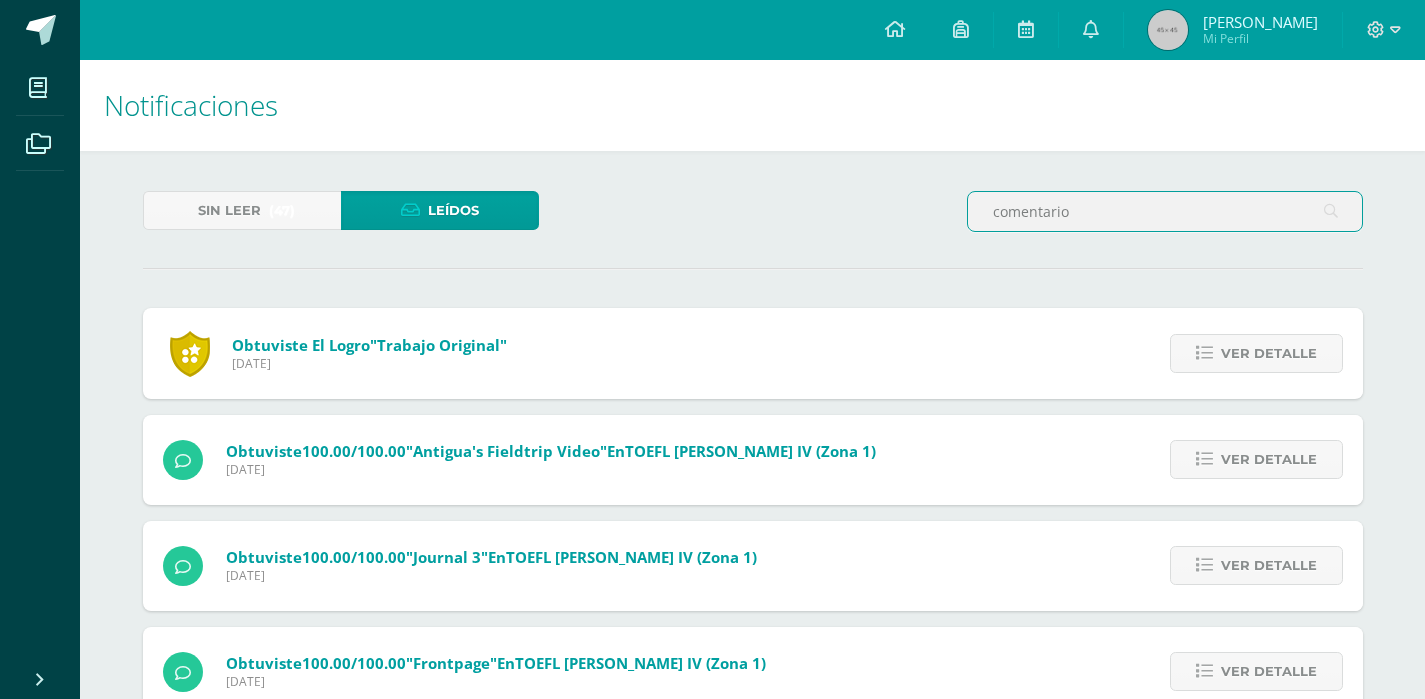 type on "comentario" 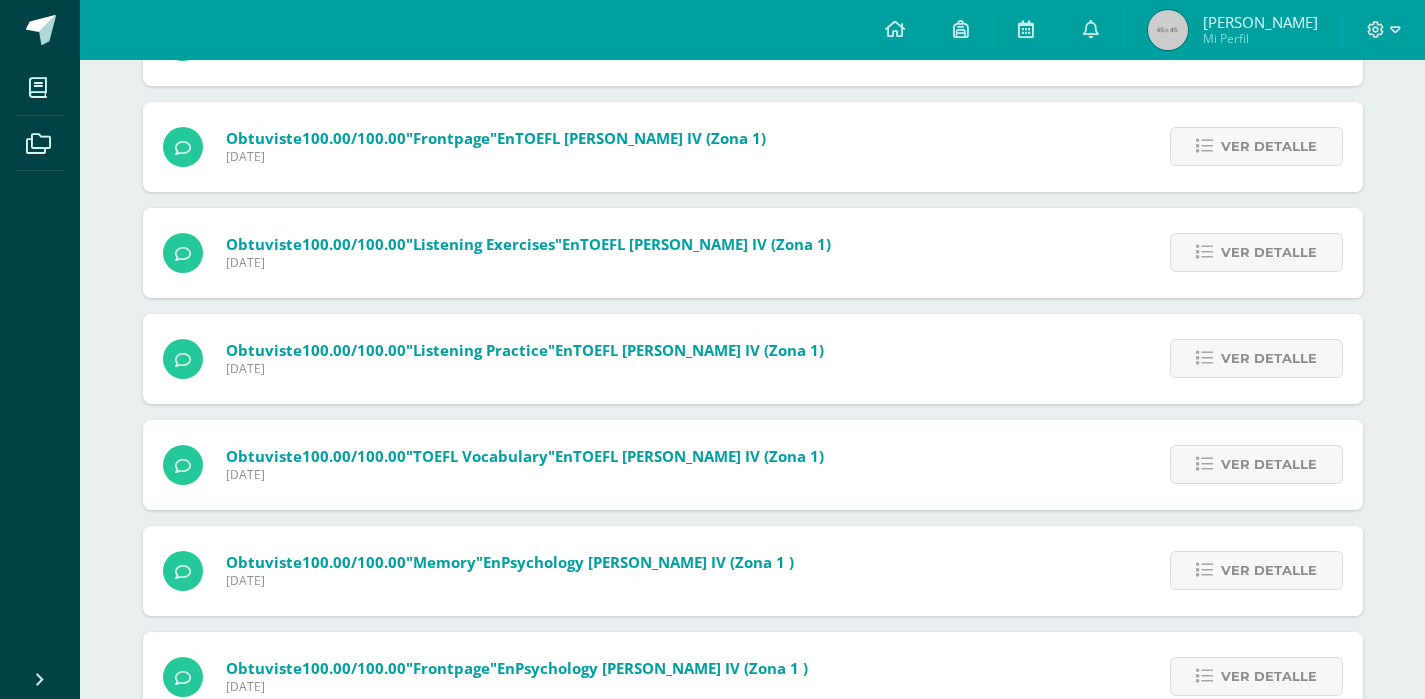 scroll, scrollTop: 761, scrollLeft: 0, axis: vertical 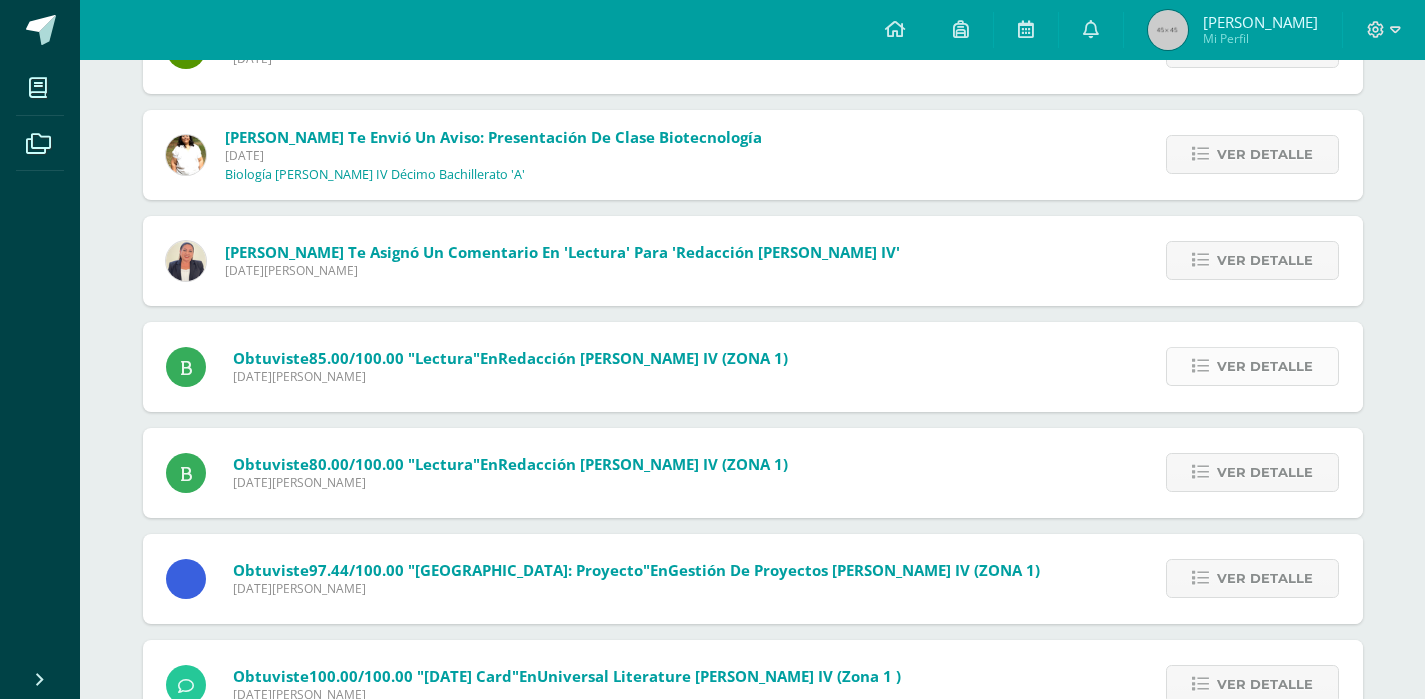 click at bounding box center [1200, 366] 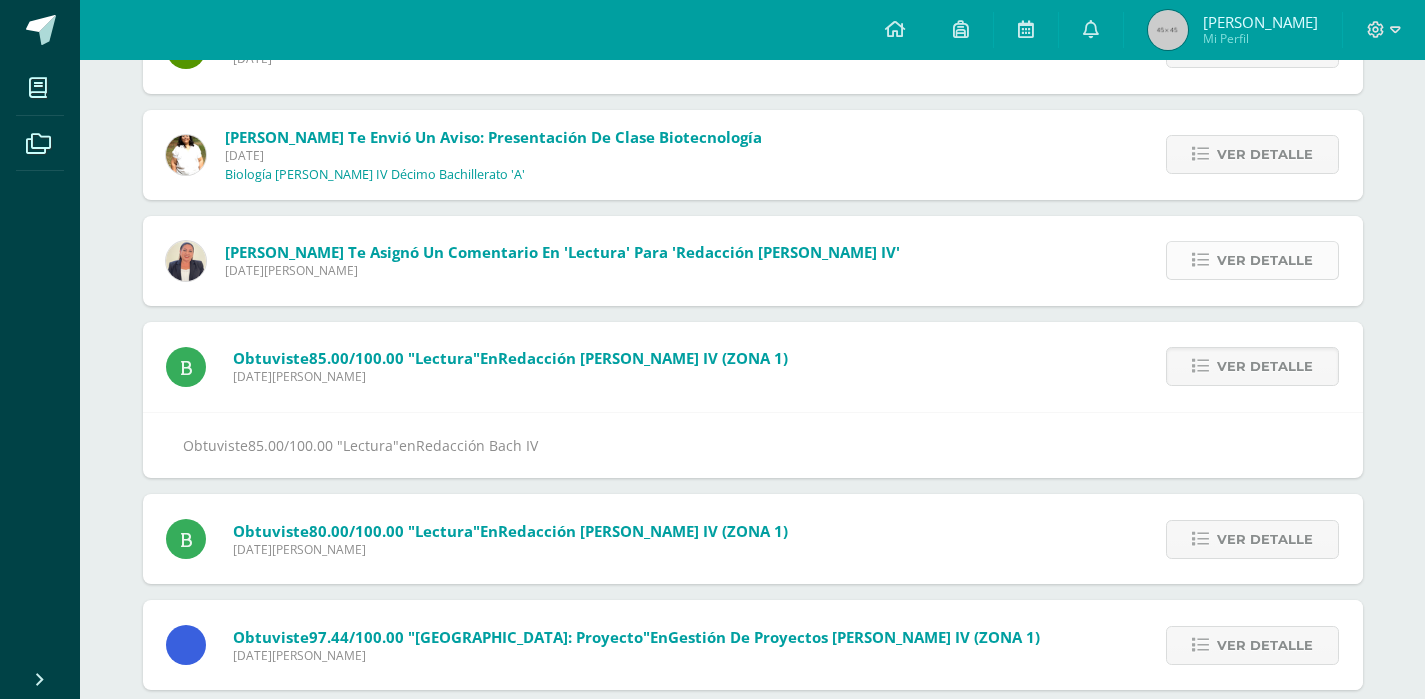 click on "Ver detalle" at bounding box center [1265, 260] 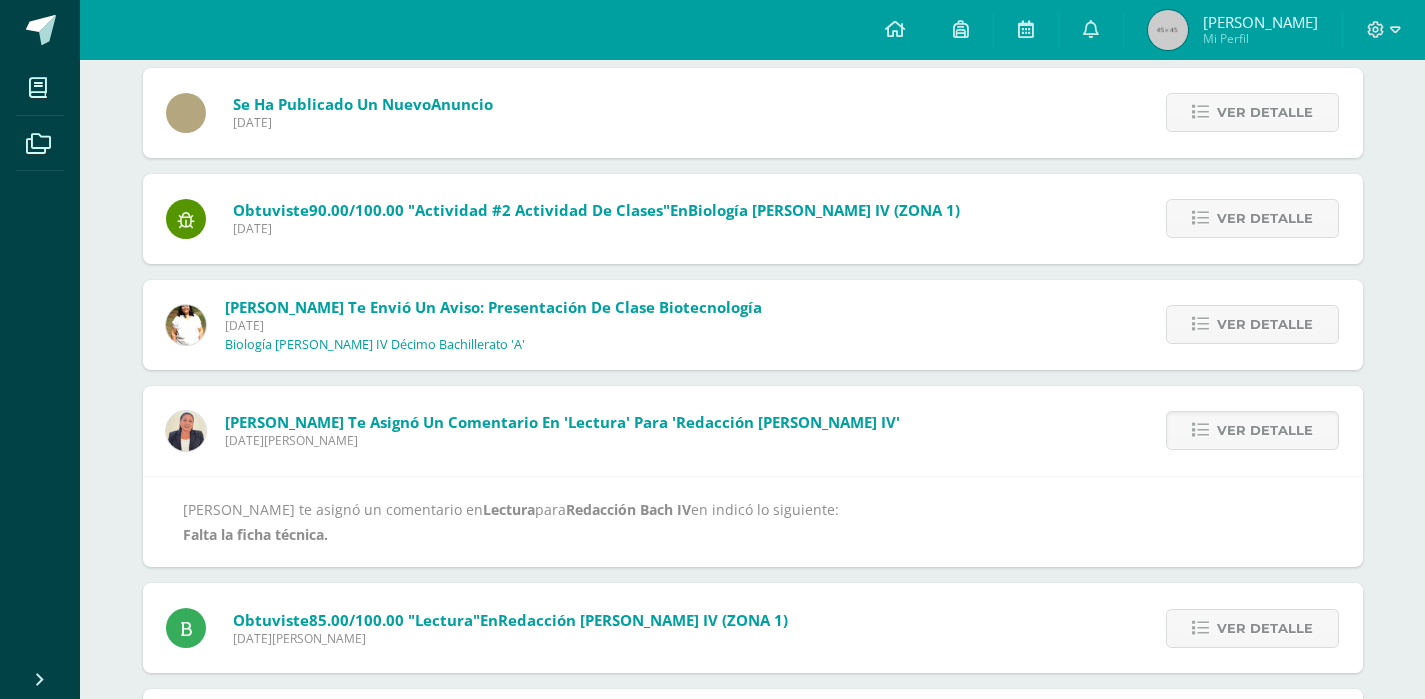 scroll, scrollTop: 1586, scrollLeft: 0, axis: vertical 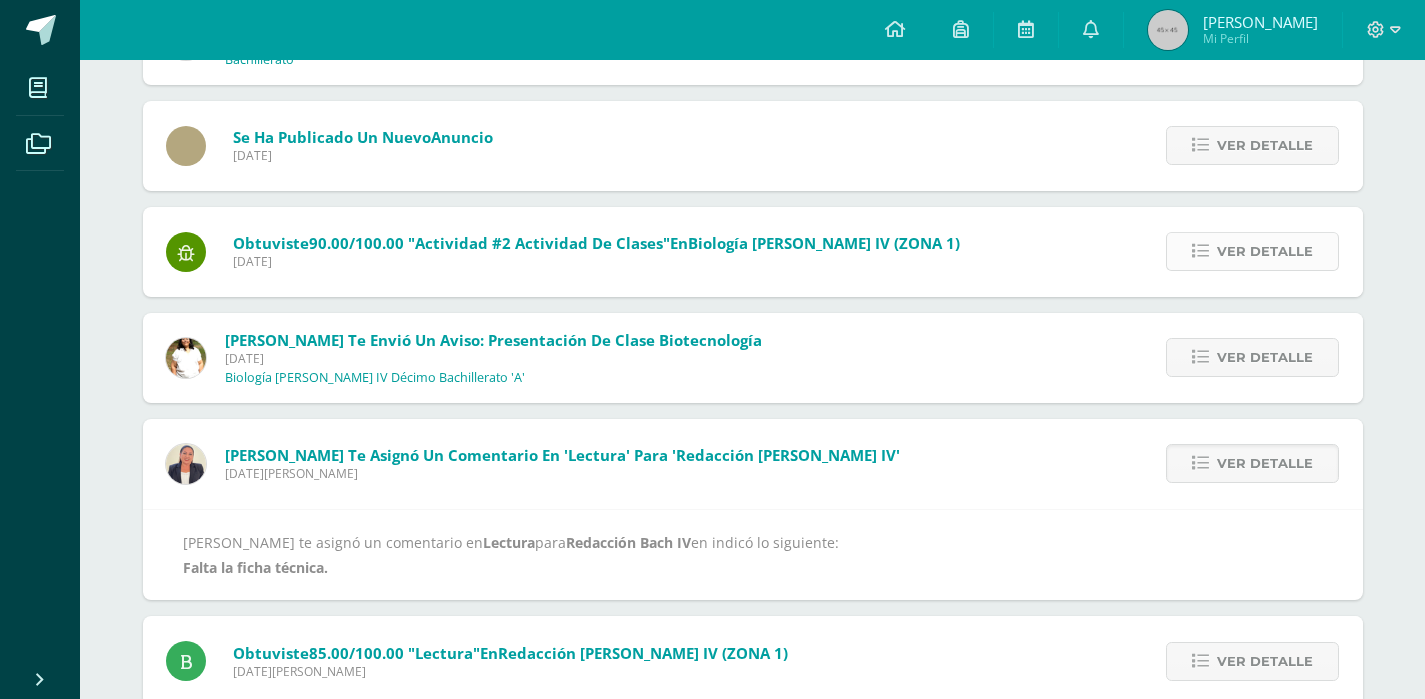 click on "Ver detalle" at bounding box center [1252, 251] 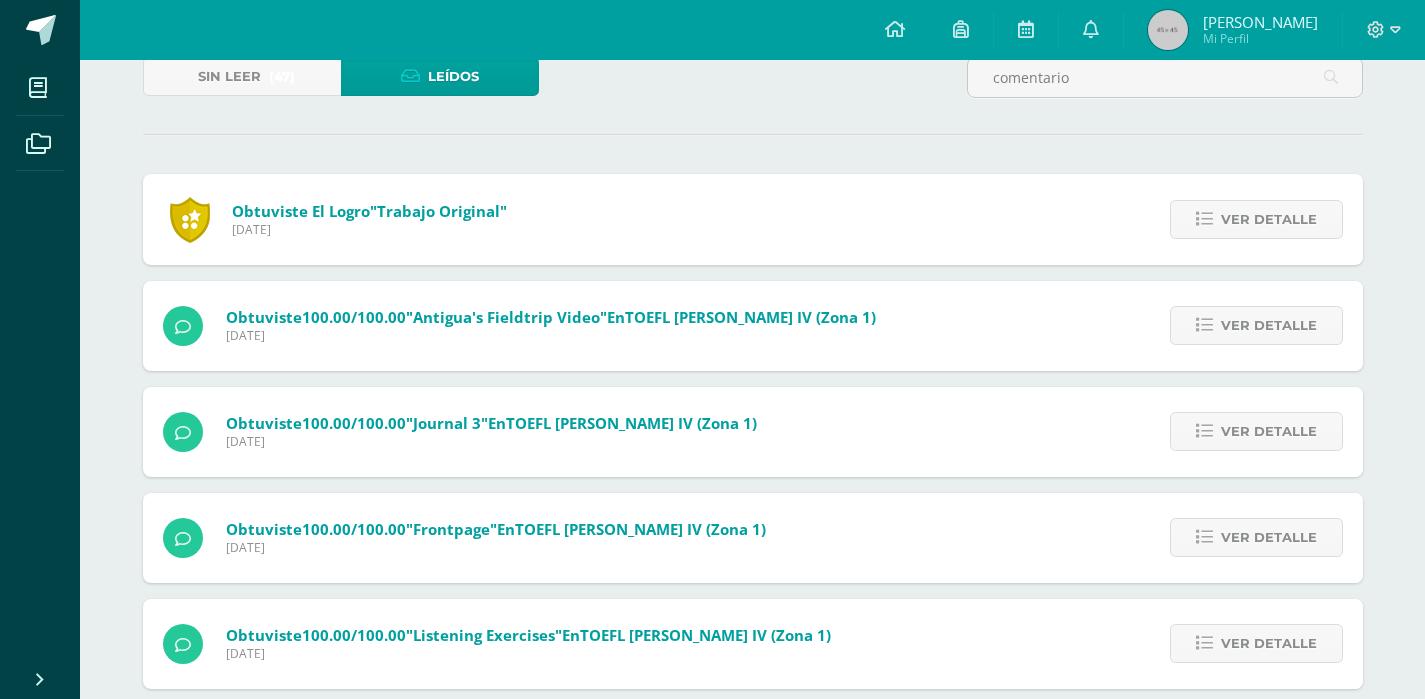 scroll, scrollTop: 0, scrollLeft: 0, axis: both 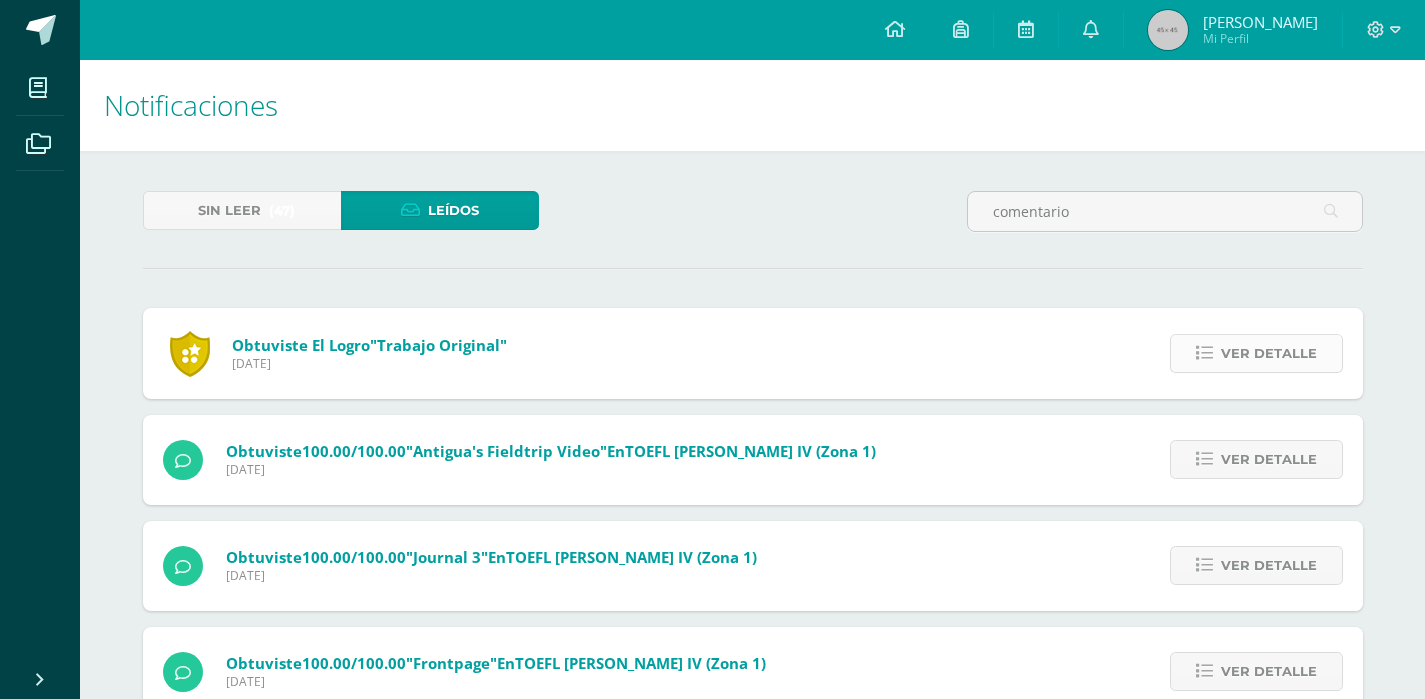 click on "Ver detalle" at bounding box center (1269, 353) 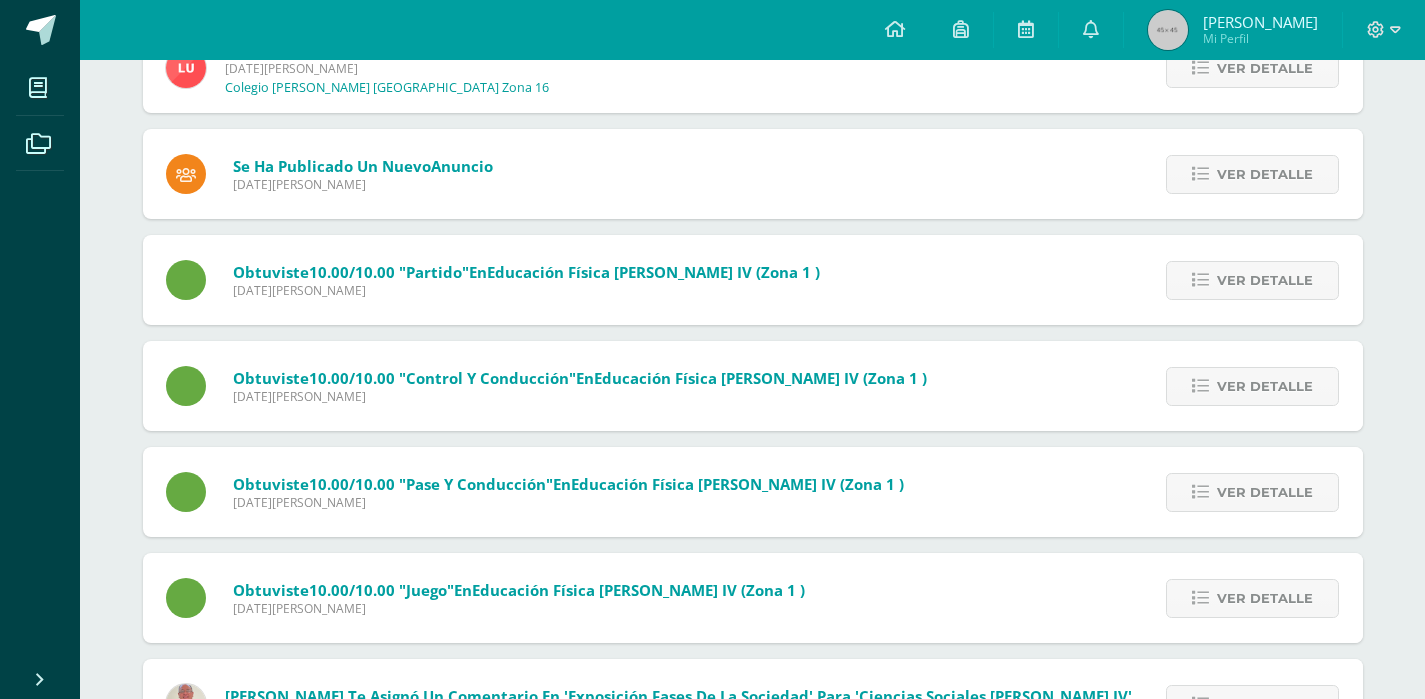 scroll, scrollTop: 2958, scrollLeft: 0, axis: vertical 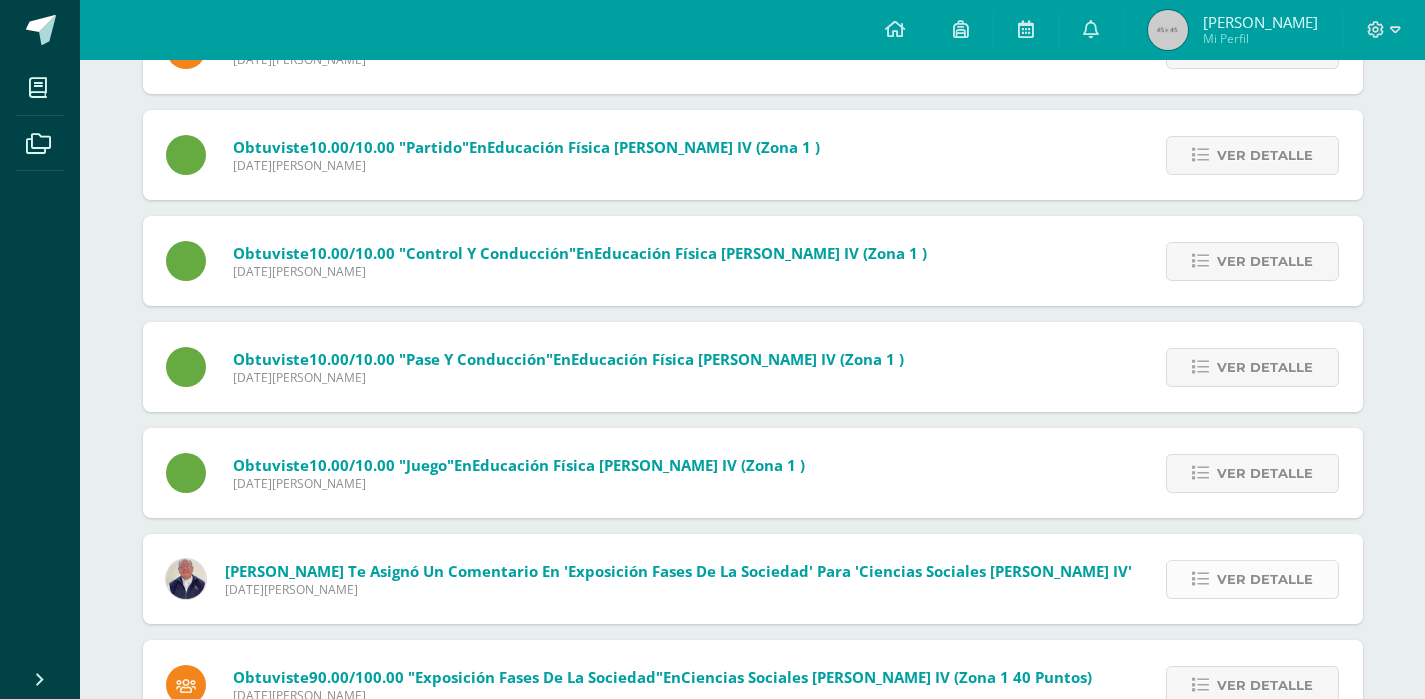 click on "Ver detalle" at bounding box center [1265, 579] 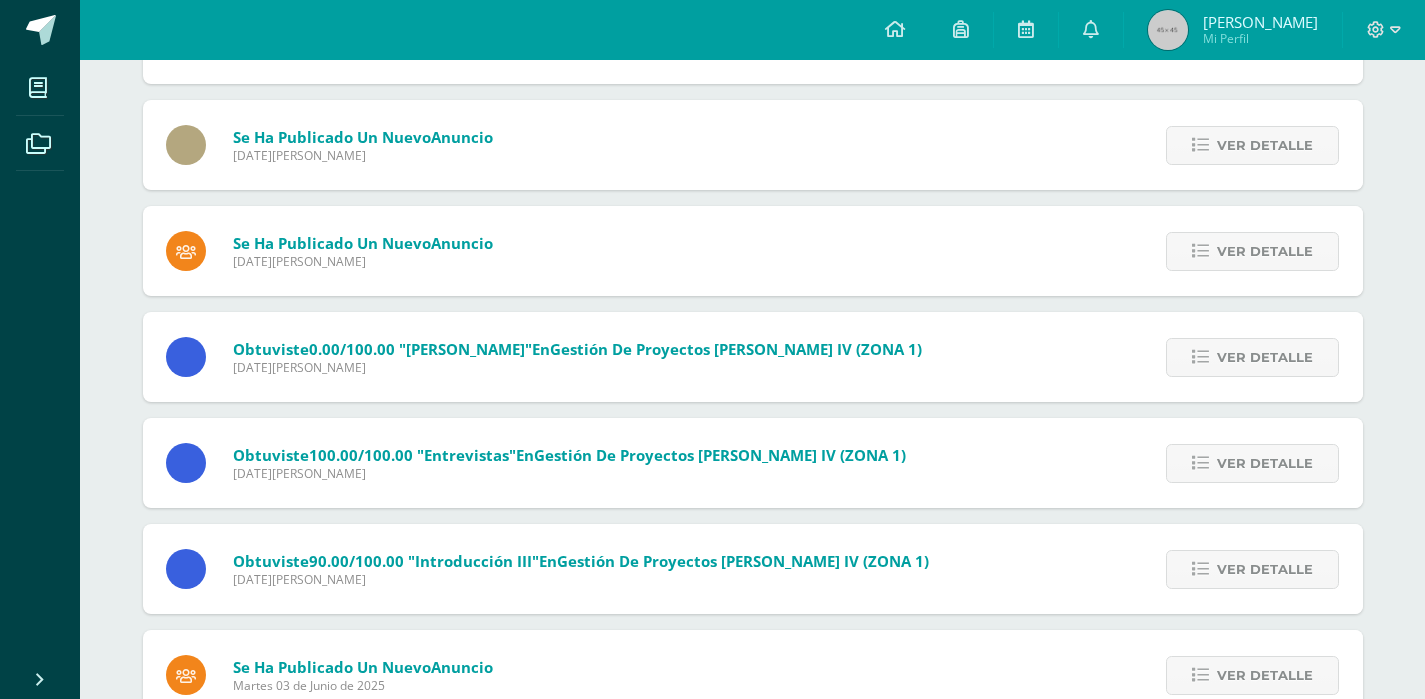 scroll, scrollTop: 4025, scrollLeft: 0, axis: vertical 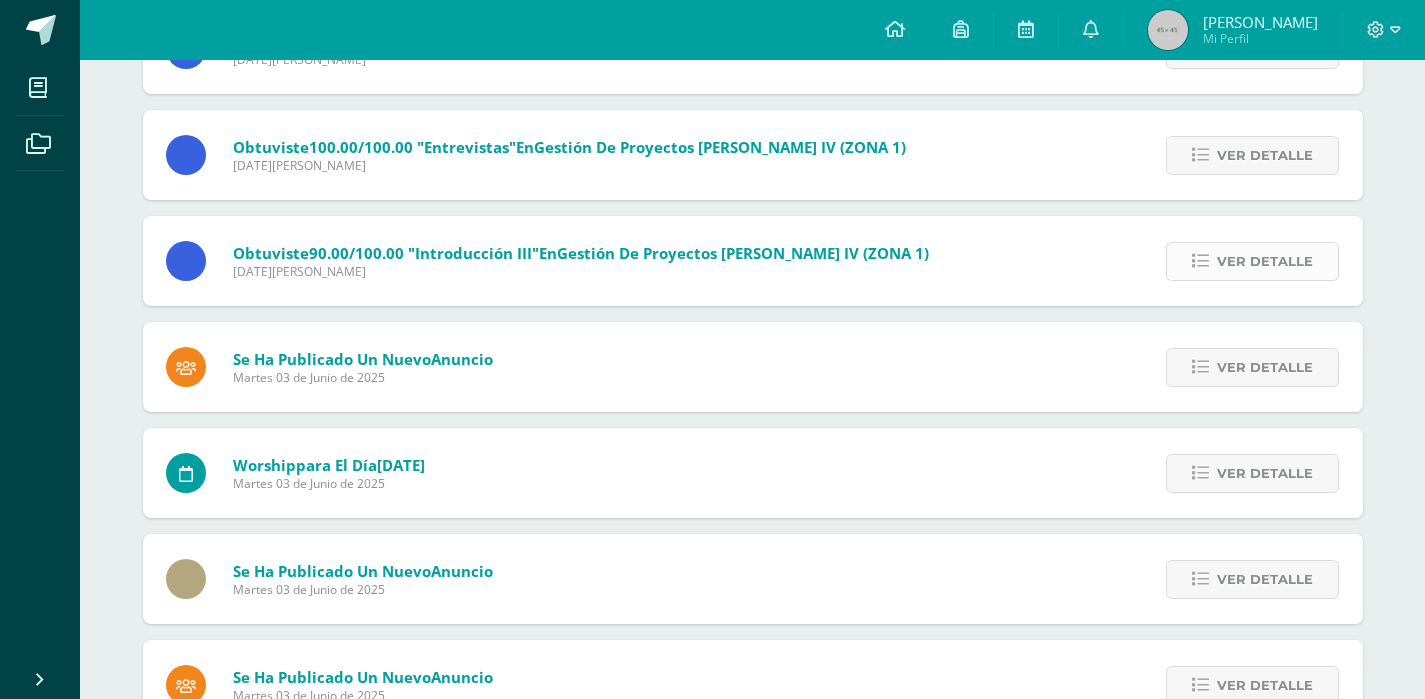 click on "Ver detalle" at bounding box center (1265, 261) 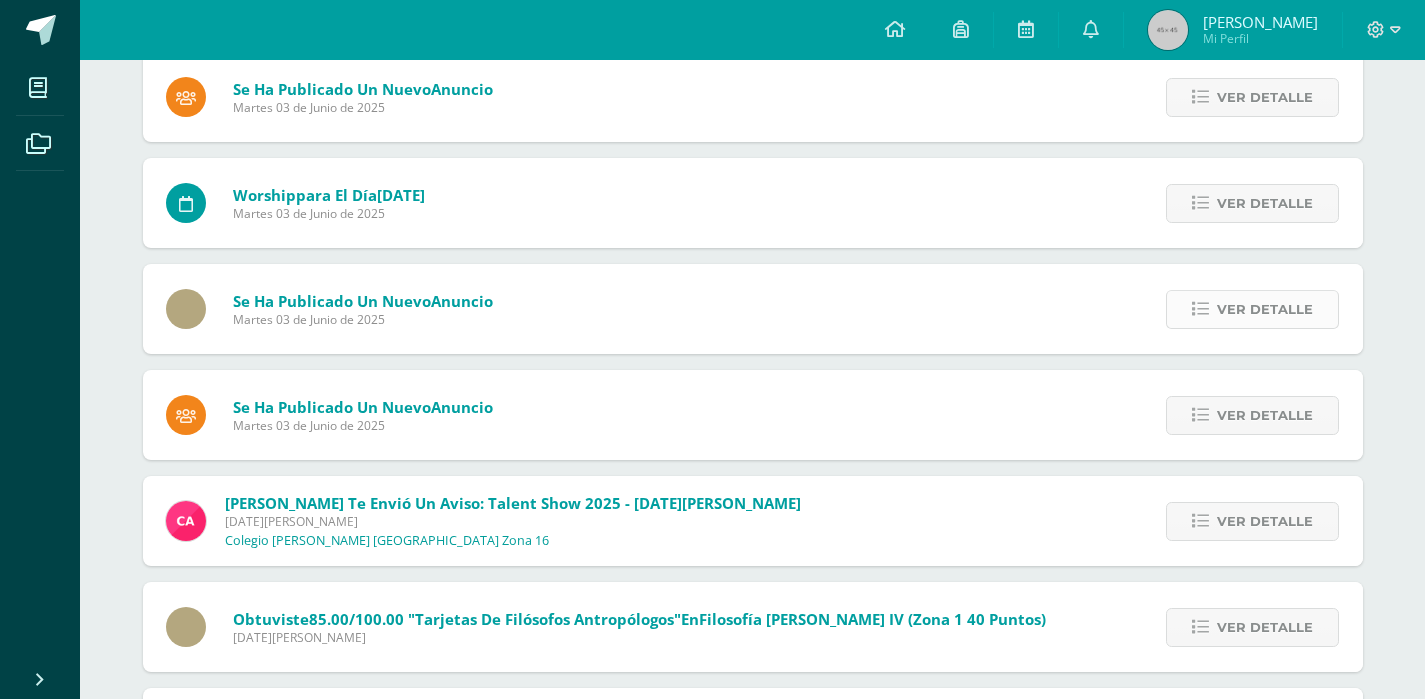 scroll, scrollTop: 4403, scrollLeft: 0, axis: vertical 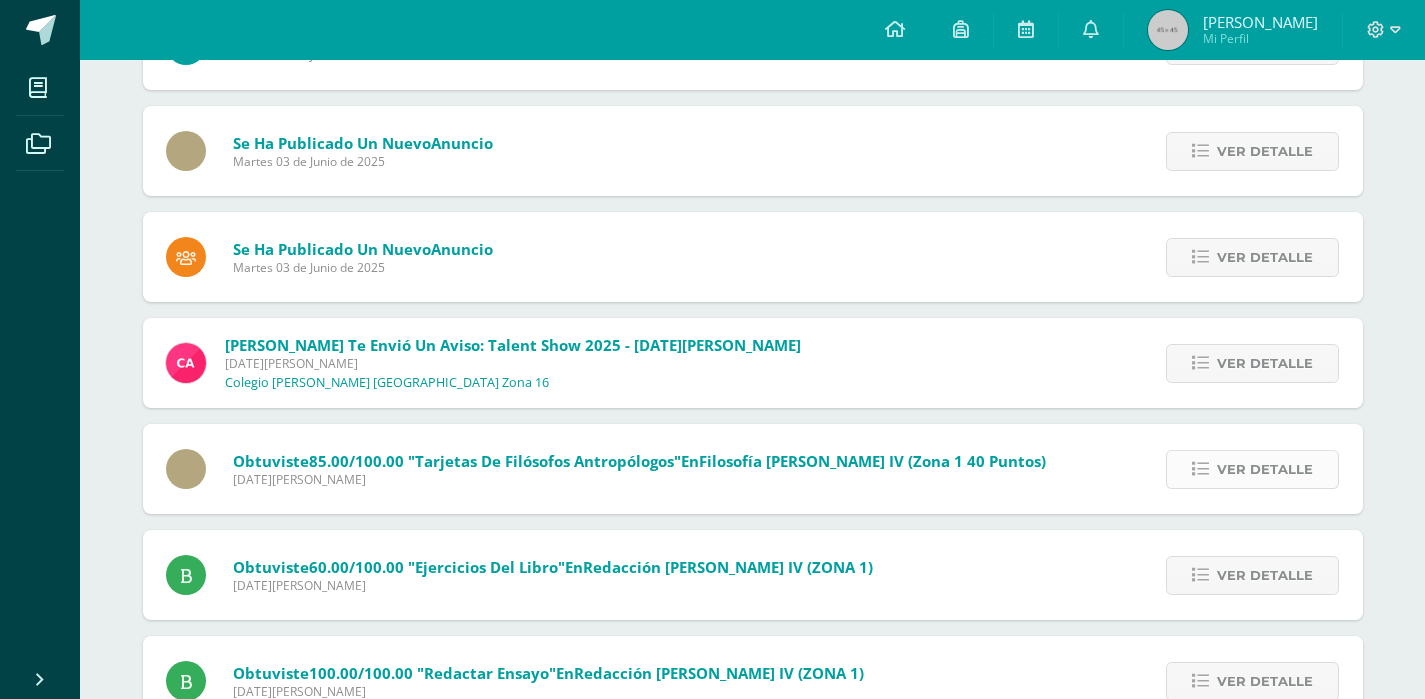 click on "Ver detalle" at bounding box center [1265, 469] 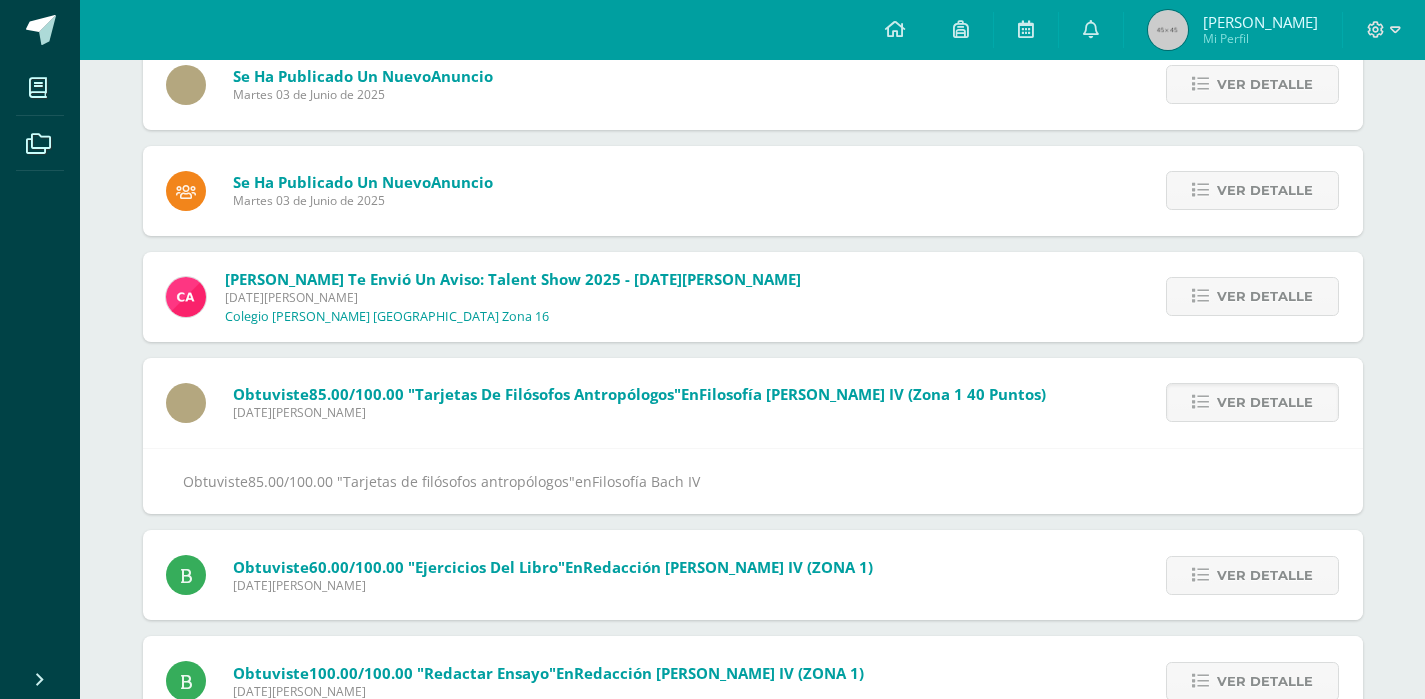scroll, scrollTop: 4586, scrollLeft: 0, axis: vertical 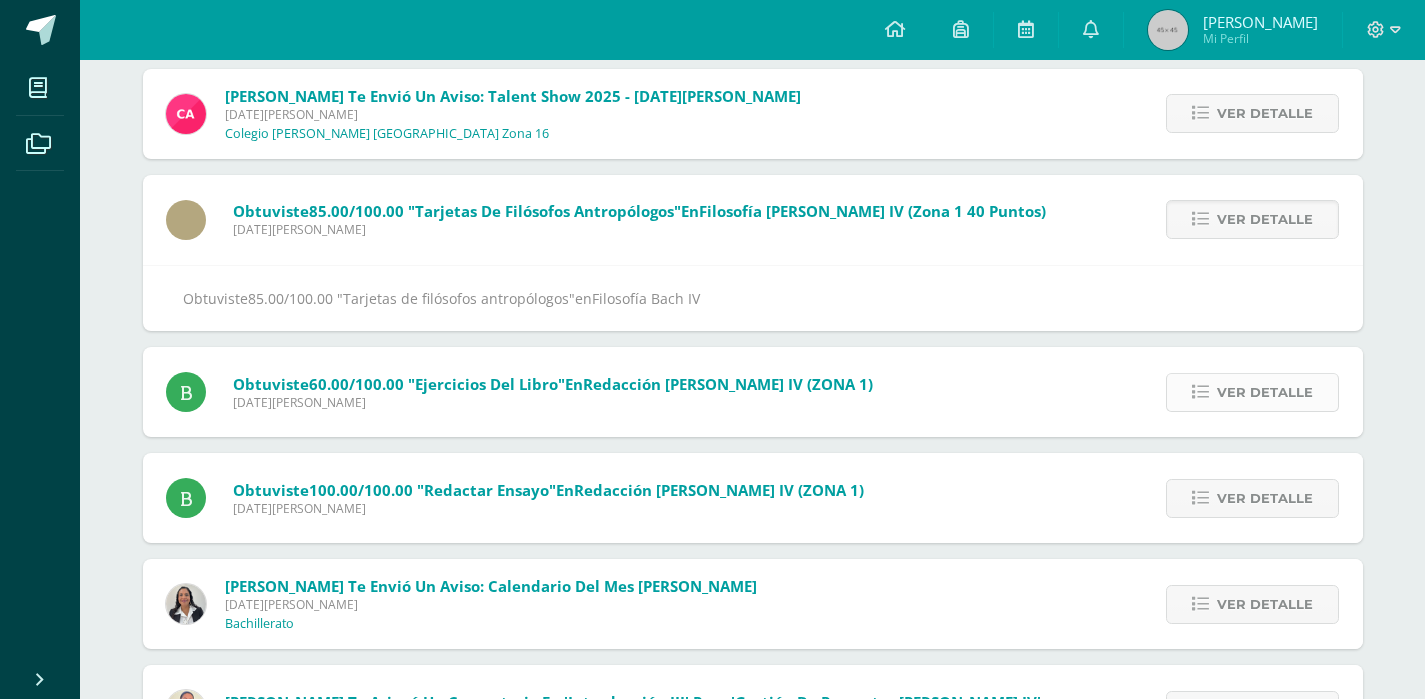click on "Ver detalle" at bounding box center (1265, 392) 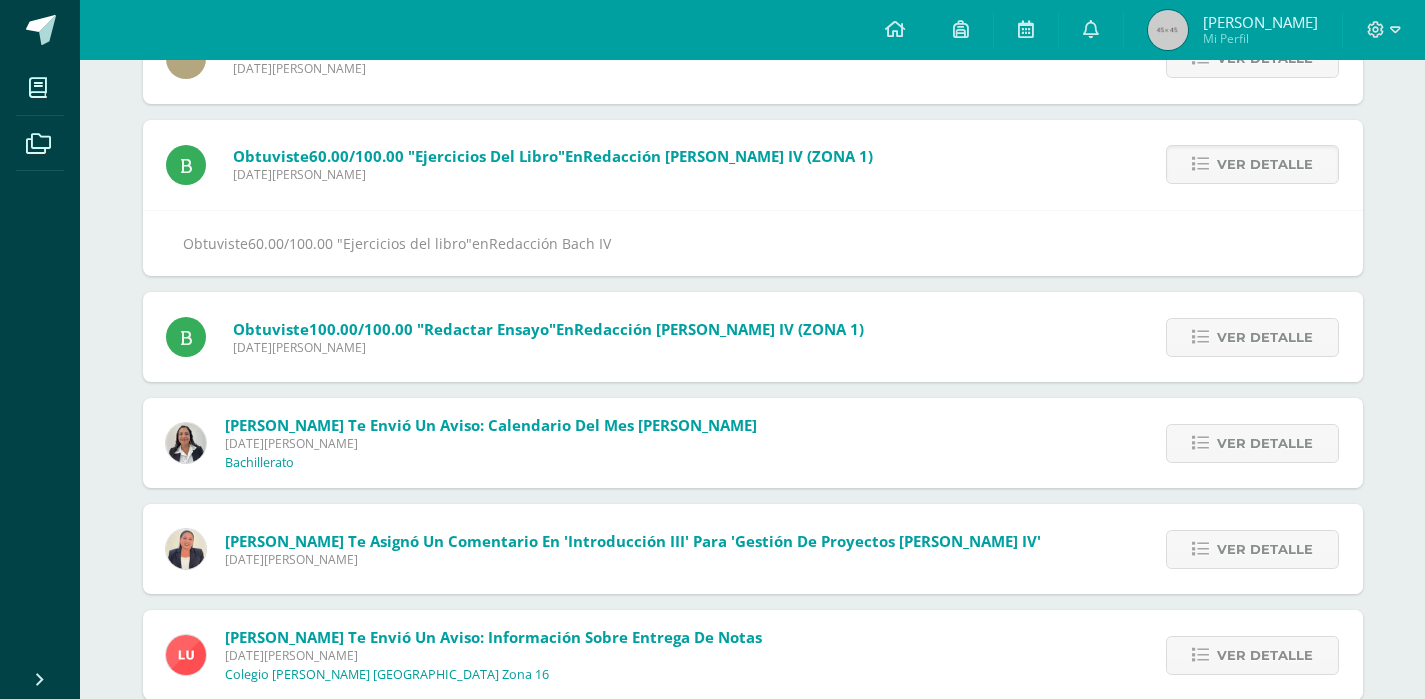 scroll, scrollTop: 4897, scrollLeft: 0, axis: vertical 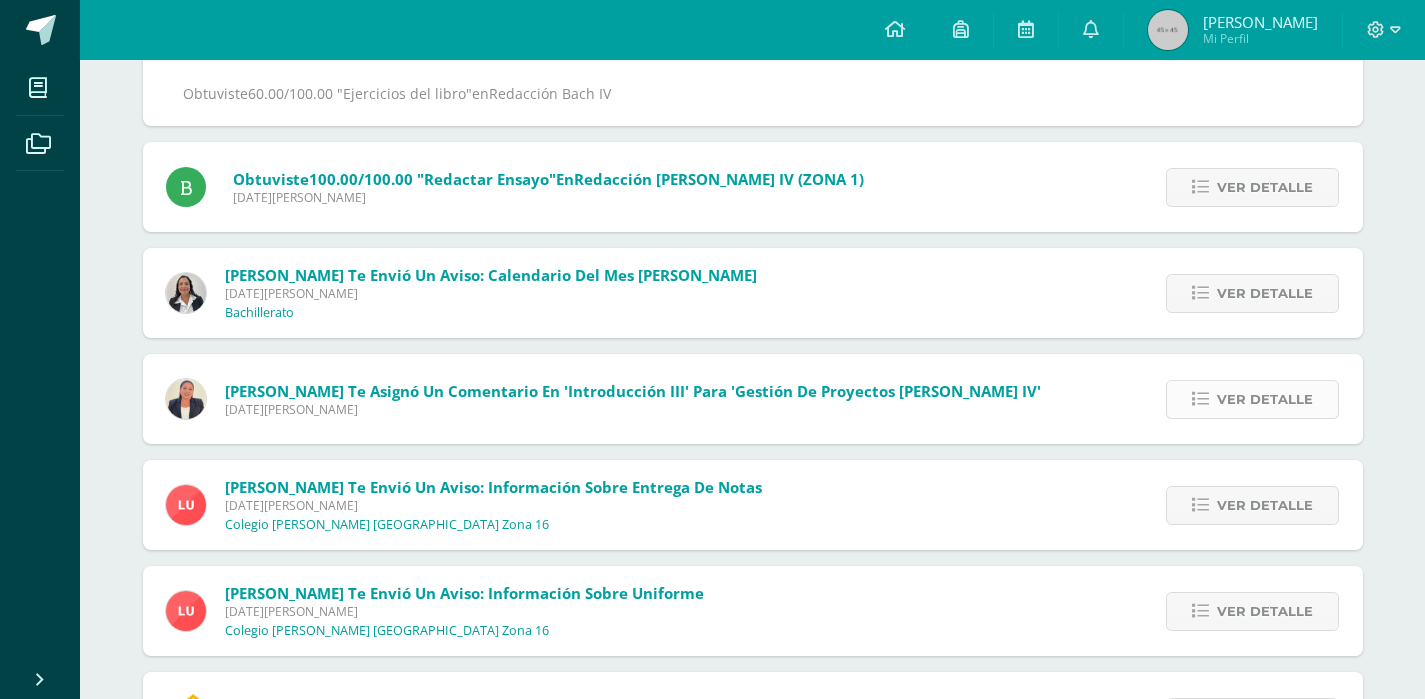 click on "Ver detalle" at bounding box center [1265, 399] 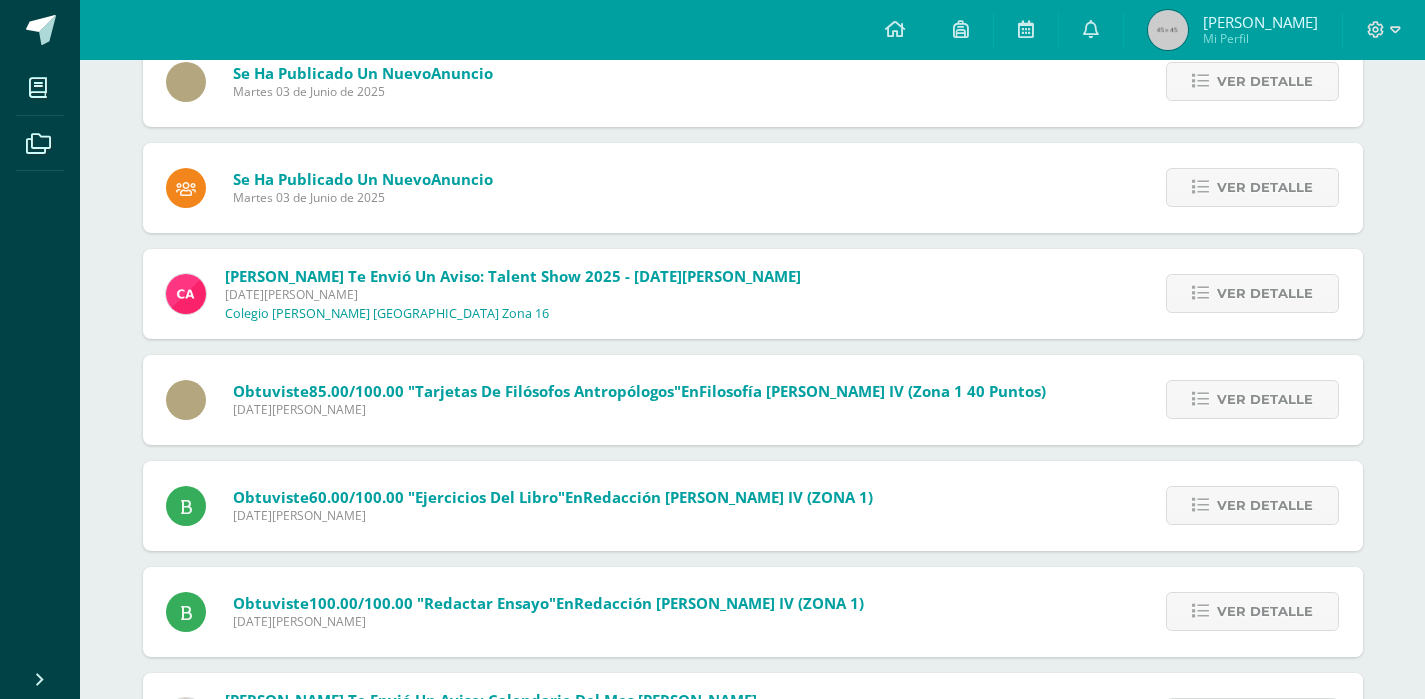 scroll, scrollTop: 4375, scrollLeft: 0, axis: vertical 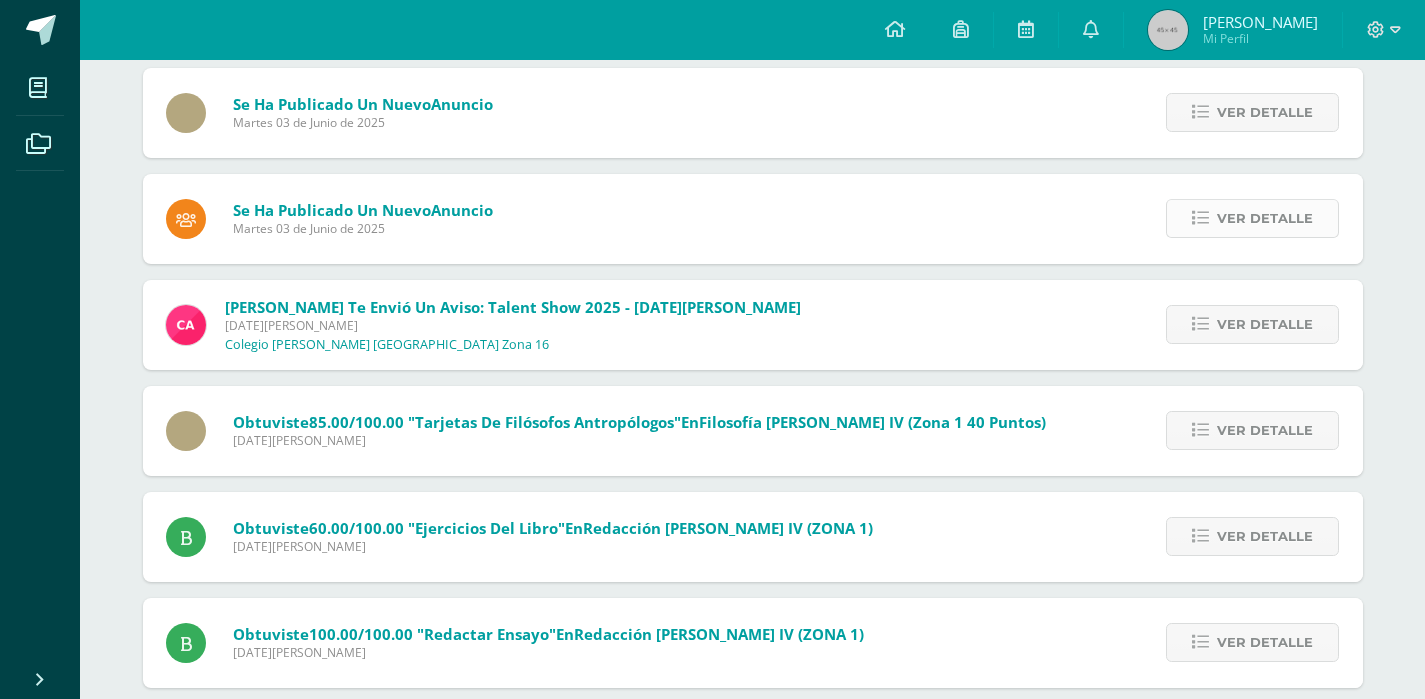 click on "Ver detalle" at bounding box center (1265, 218) 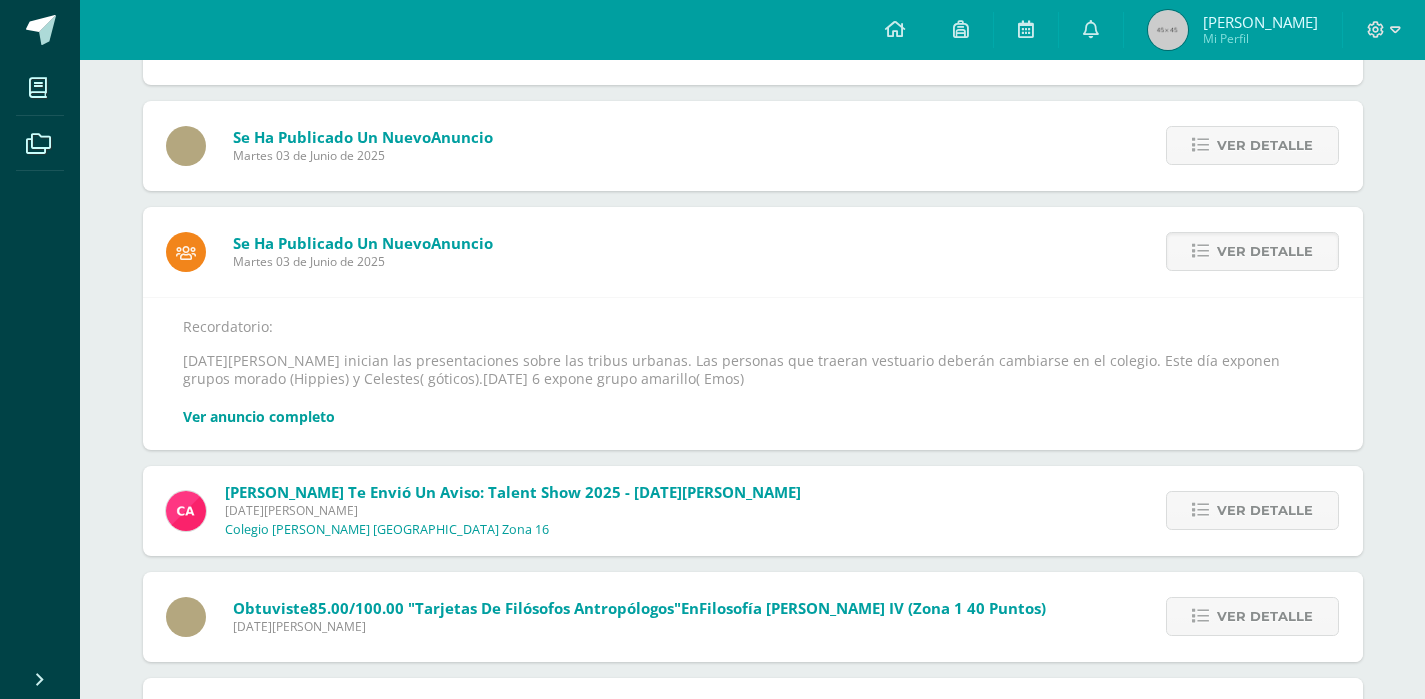 scroll, scrollTop: 4199, scrollLeft: 0, axis: vertical 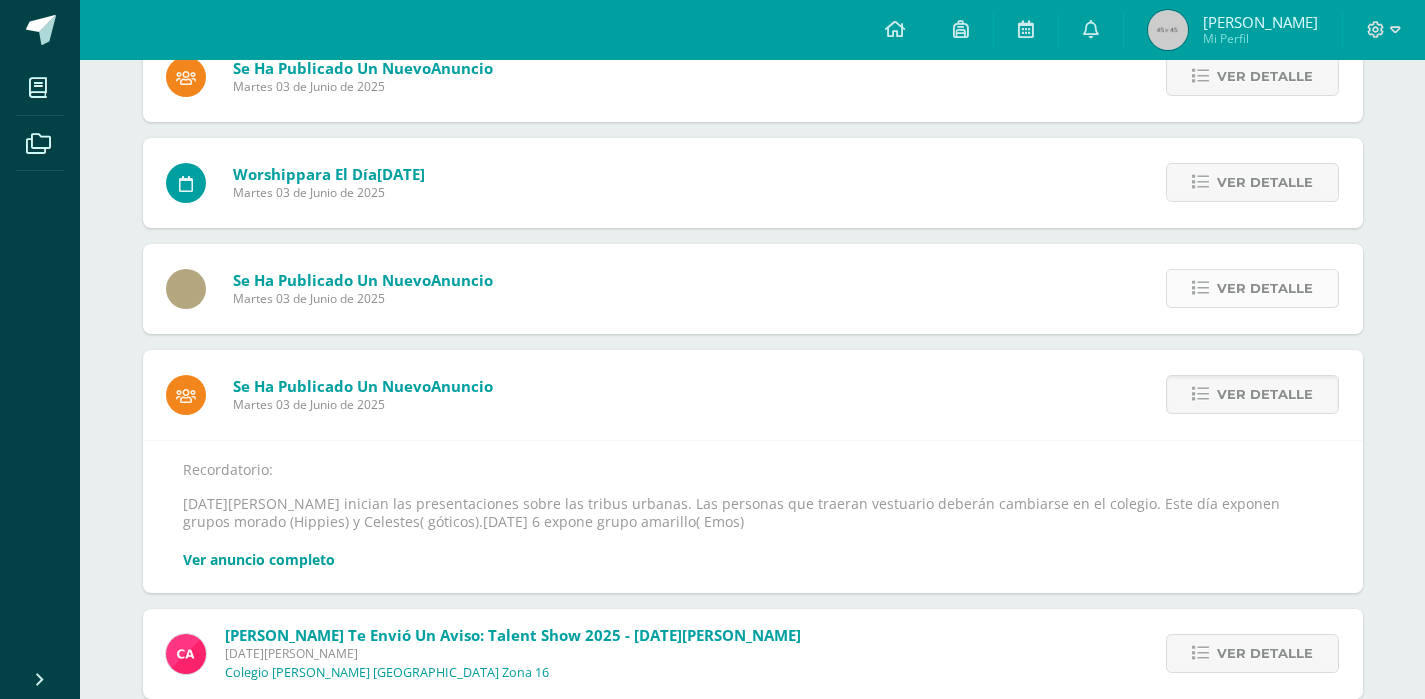 click on "Ver detalle" at bounding box center [1265, 288] 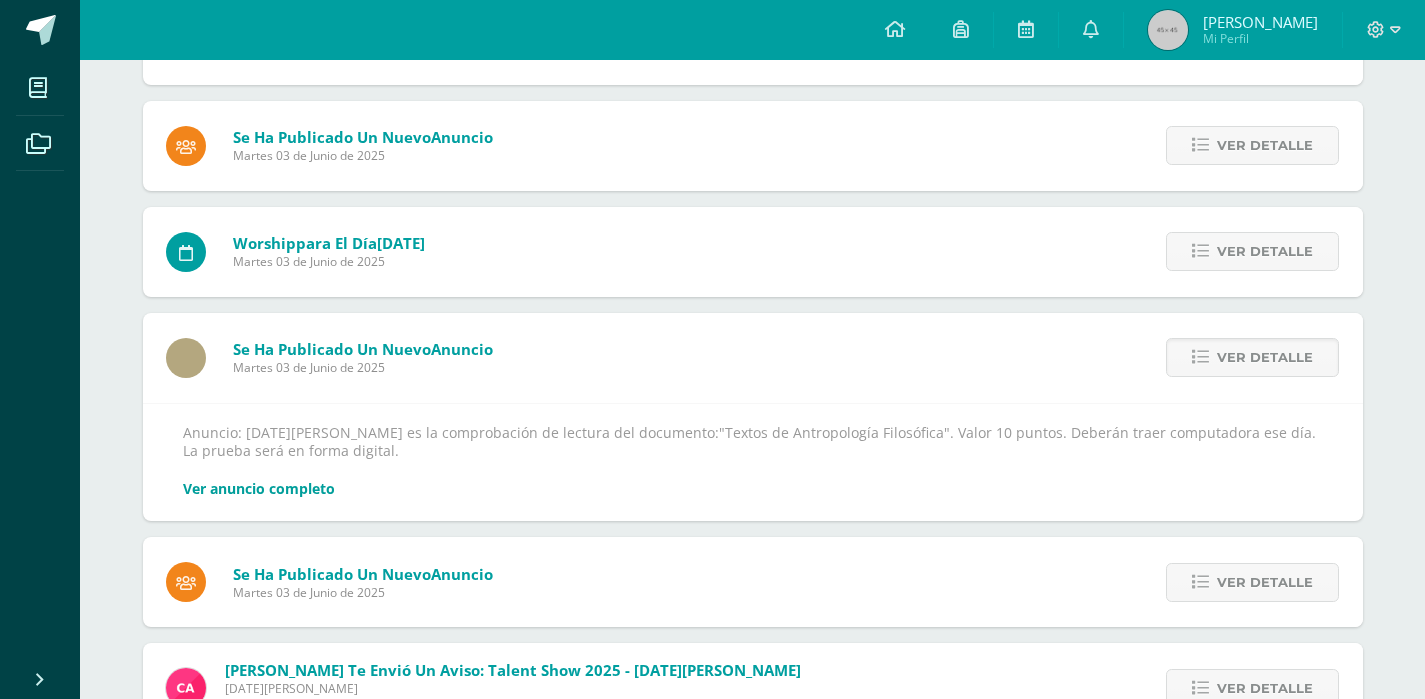 scroll, scrollTop: 4090, scrollLeft: 0, axis: vertical 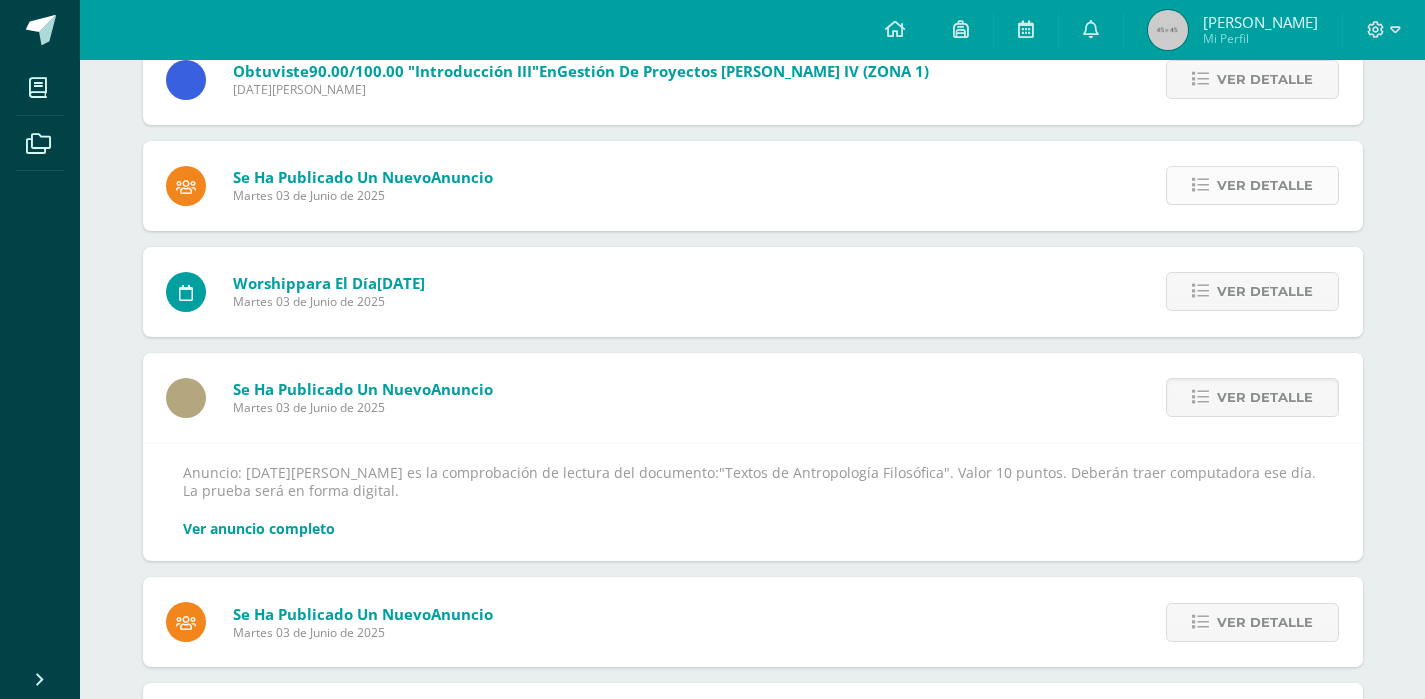 click on "Ver detalle" at bounding box center (1265, 185) 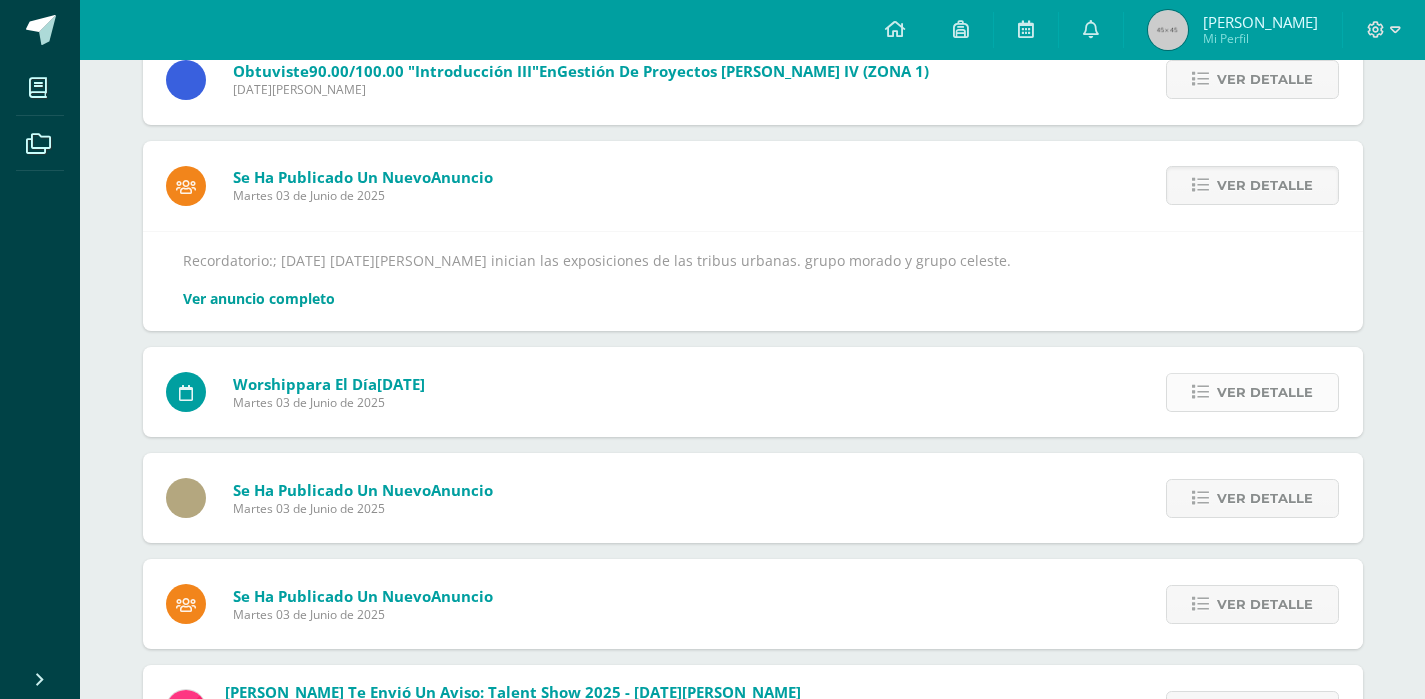 click on "Ver detalle" at bounding box center [1265, 392] 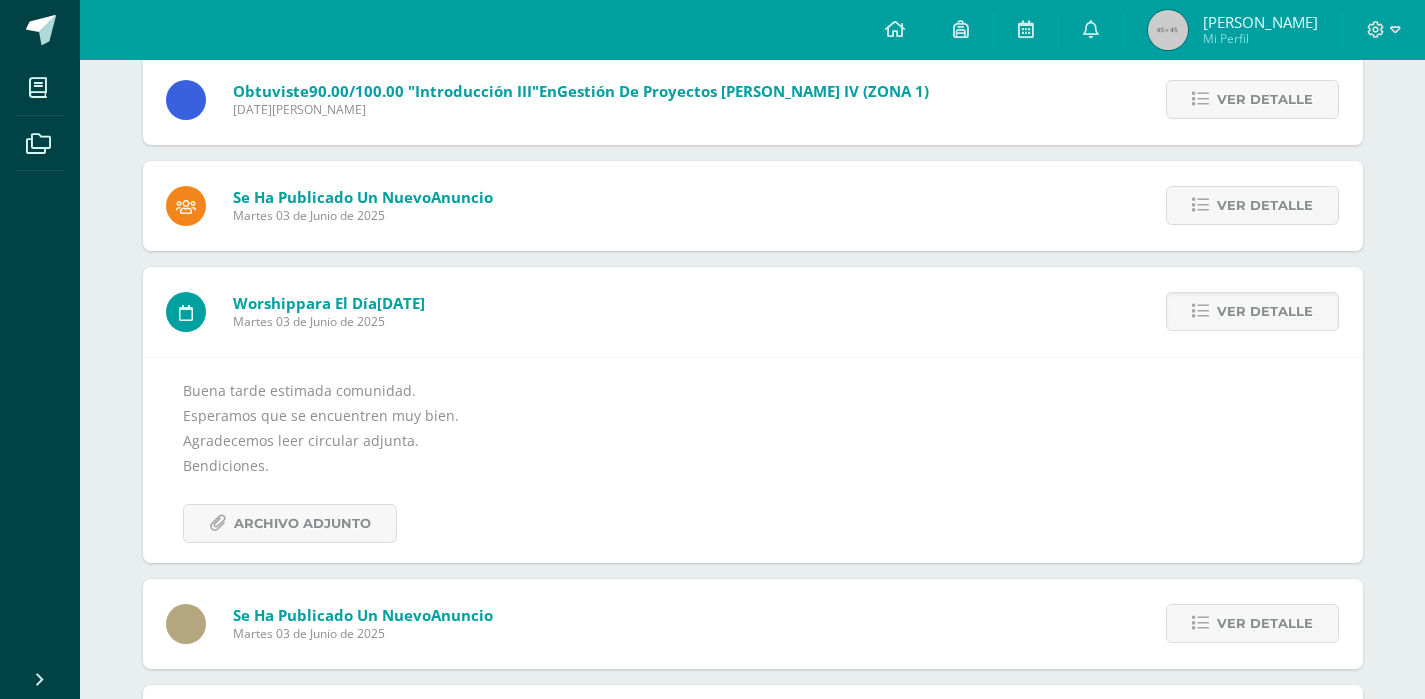 scroll, scrollTop: 4249, scrollLeft: 0, axis: vertical 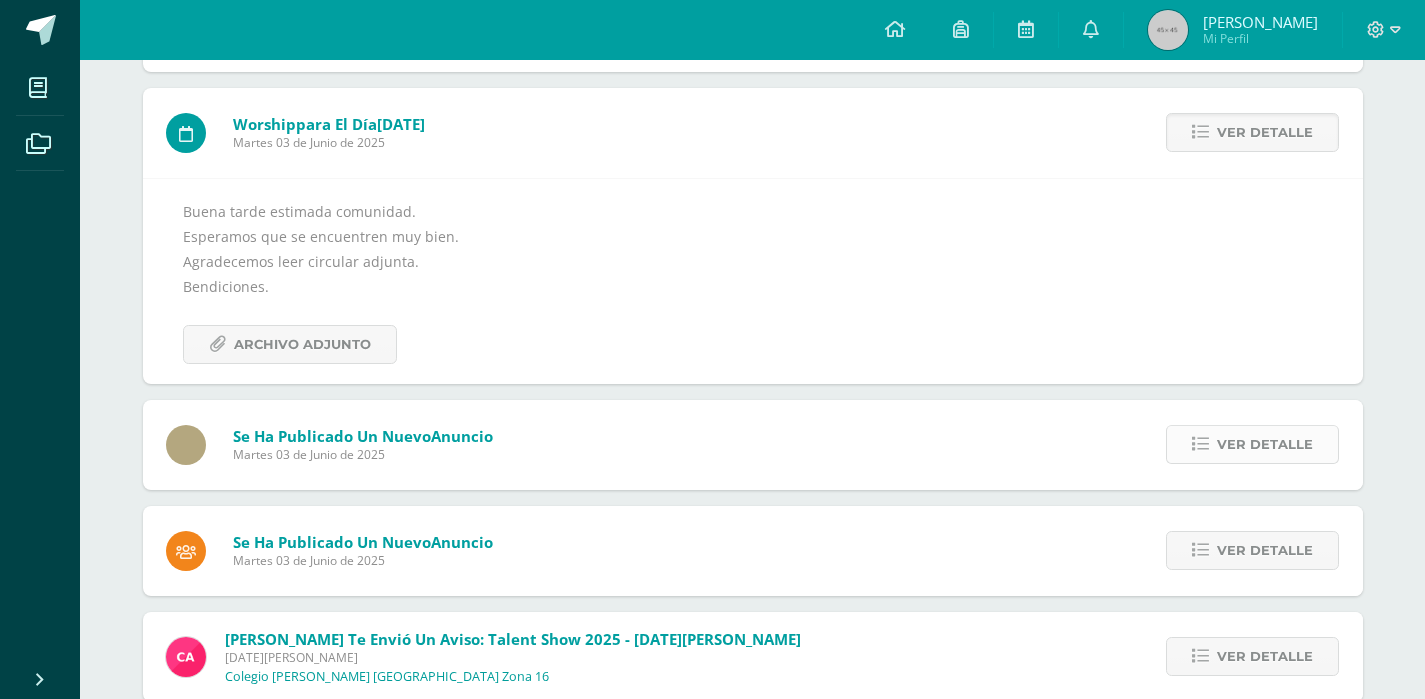 click on "Ver detalle" at bounding box center (1265, 444) 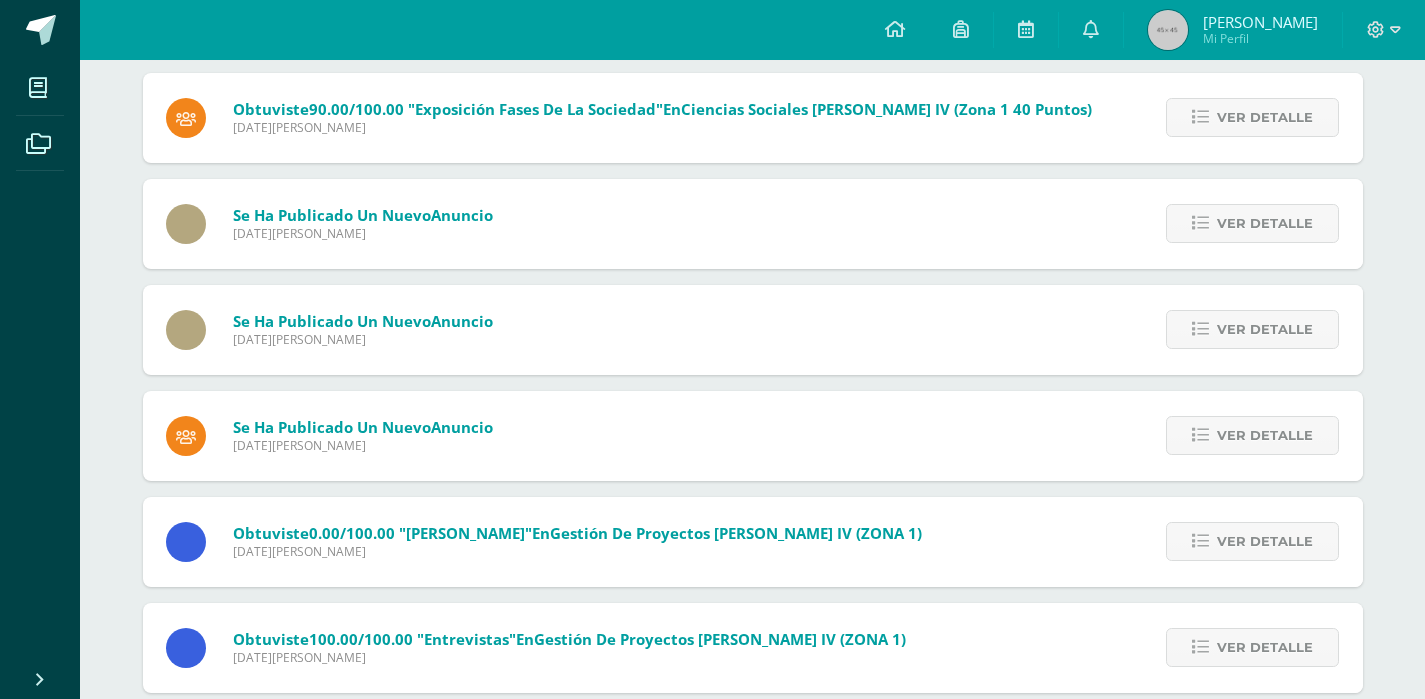 scroll, scrollTop: 3412, scrollLeft: 0, axis: vertical 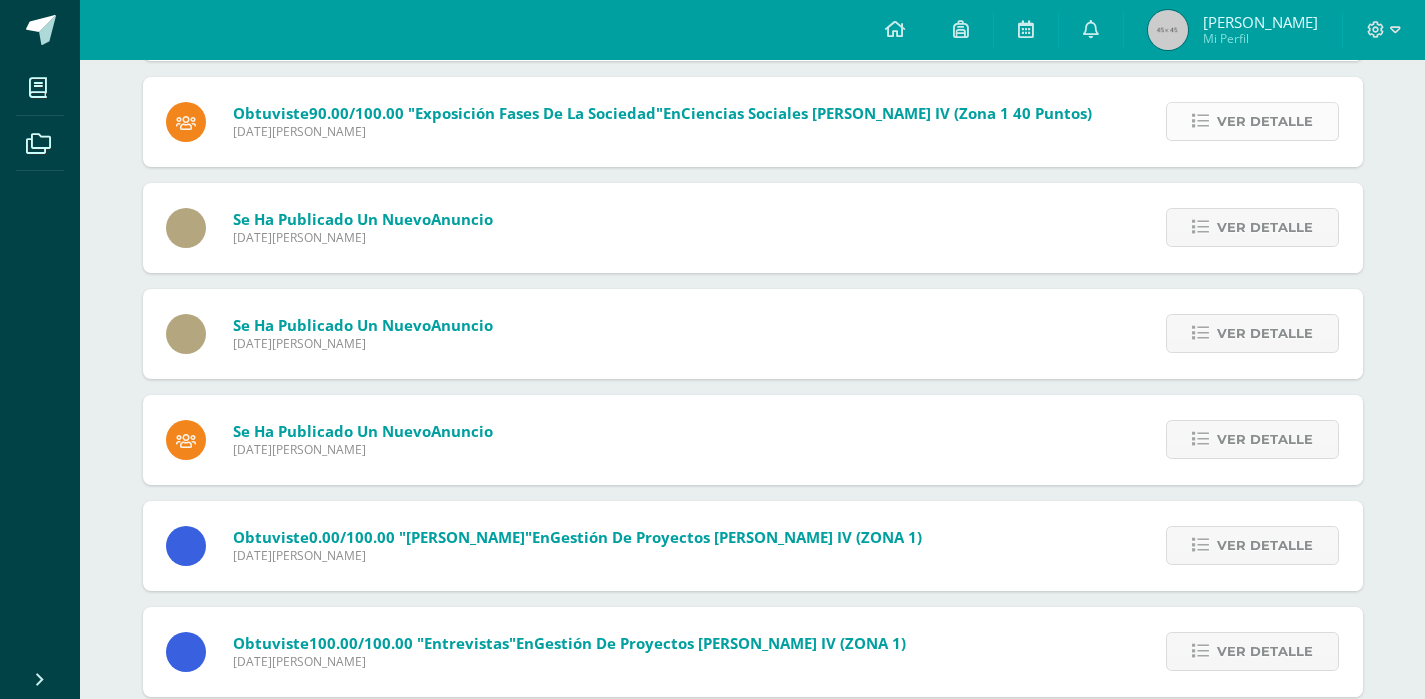 click on "Ver detalle" at bounding box center (1265, 121) 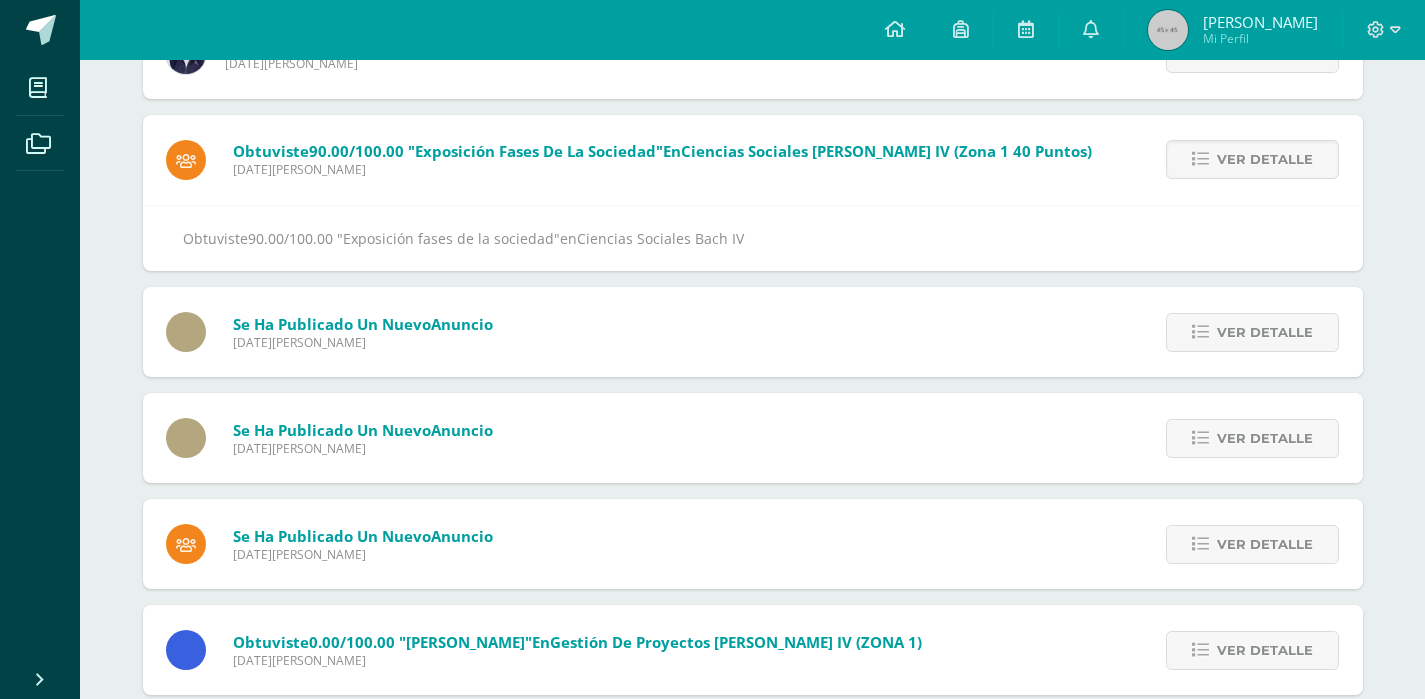 scroll, scrollTop: 3333, scrollLeft: 0, axis: vertical 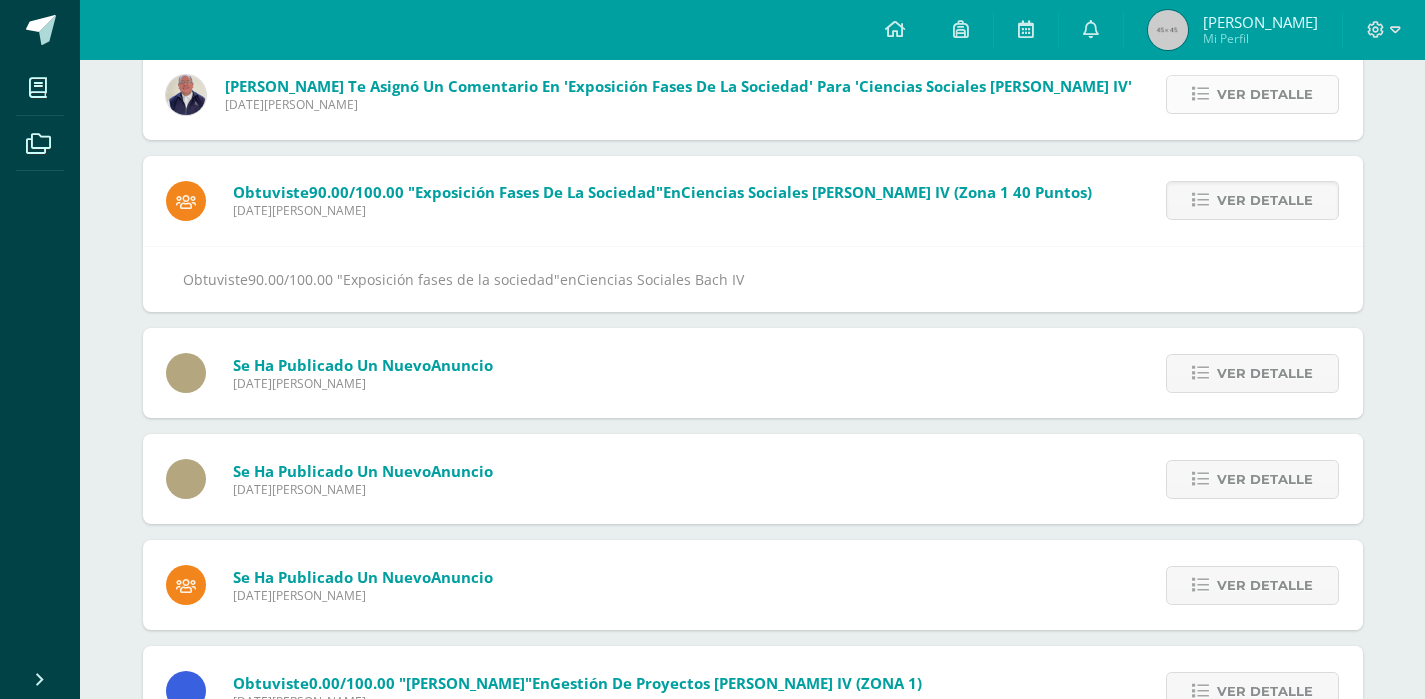 click on "Ver detalle" at bounding box center [1265, 94] 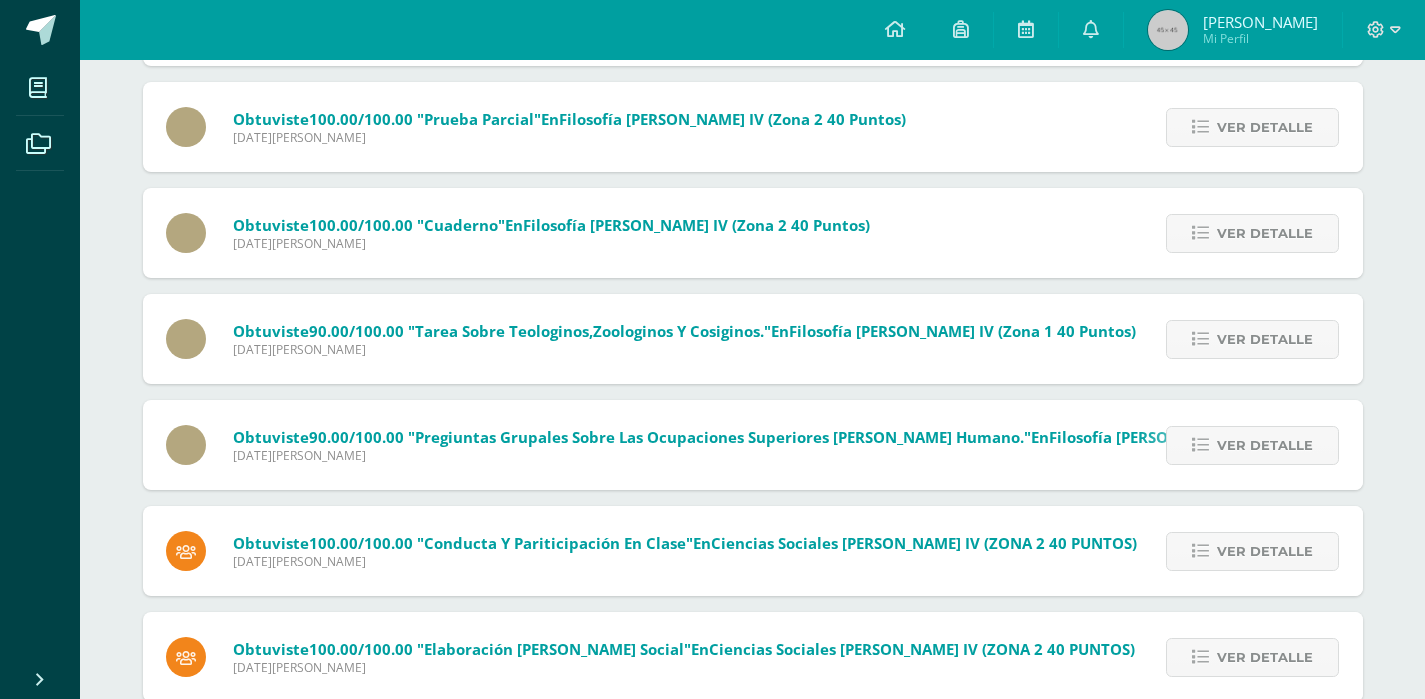 scroll, scrollTop: 7394, scrollLeft: 0, axis: vertical 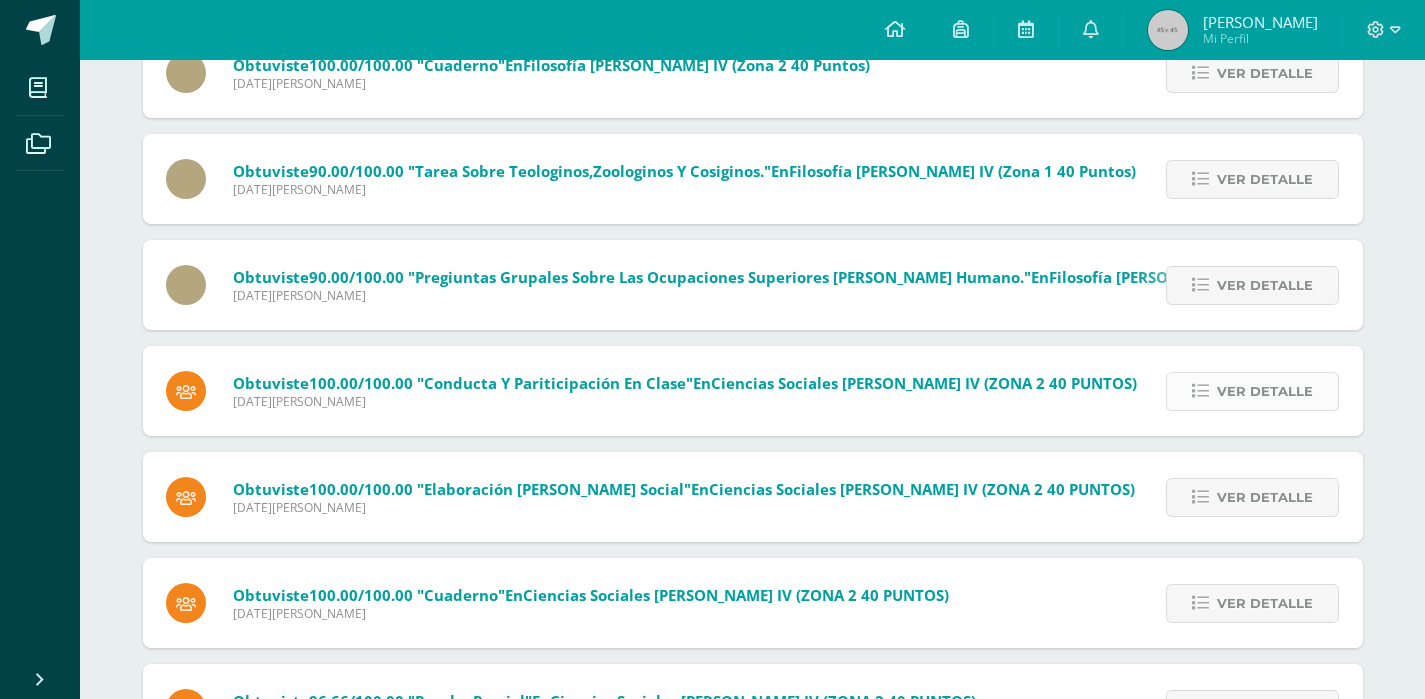 click on "Ver detalle" at bounding box center [1265, 391] 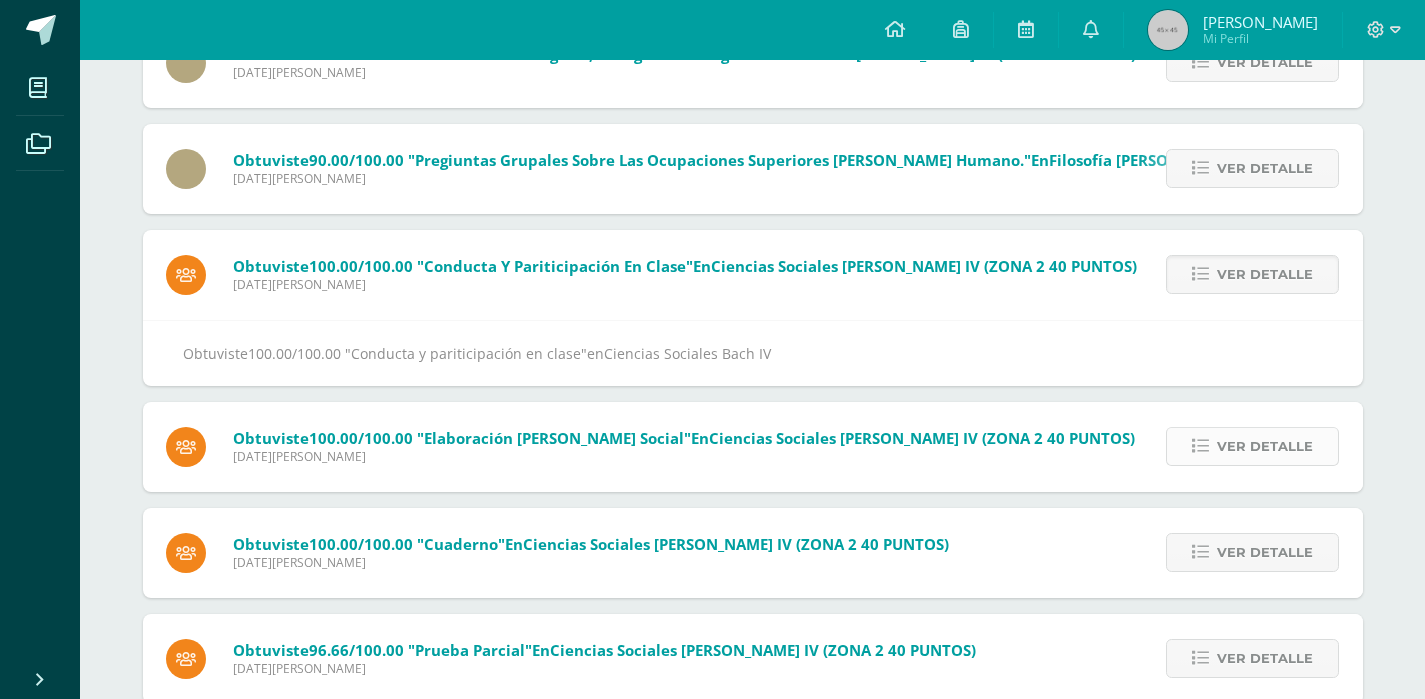 click on "Ver detalle" at bounding box center (1265, 446) 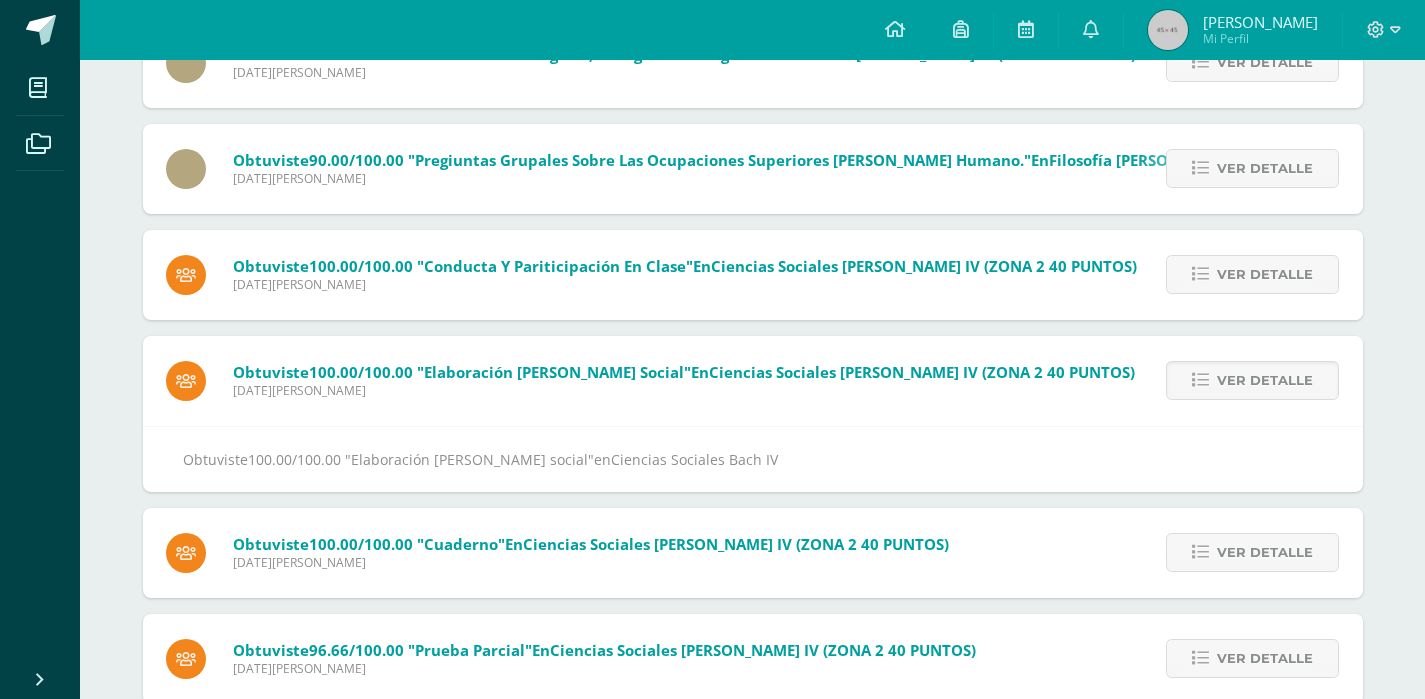 scroll, scrollTop: 7539, scrollLeft: 0, axis: vertical 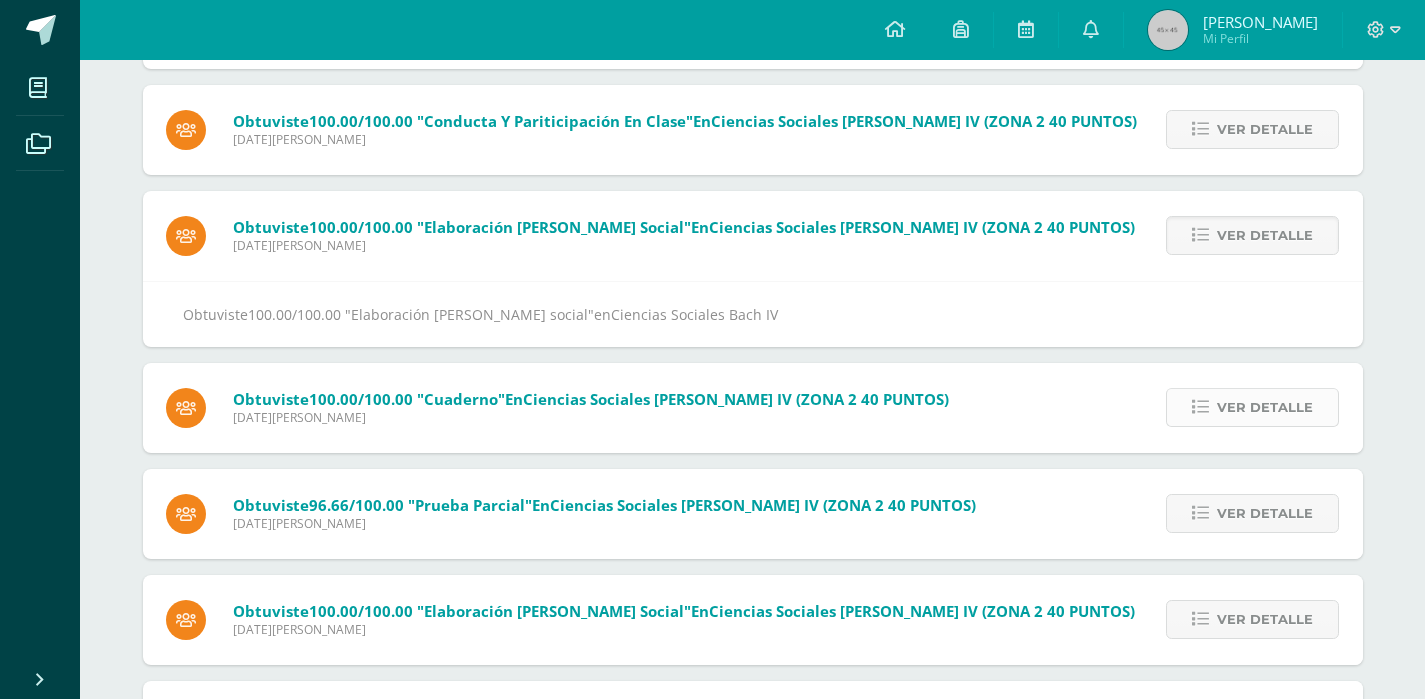 click on "Ver detalle" at bounding box center (1265, 407) 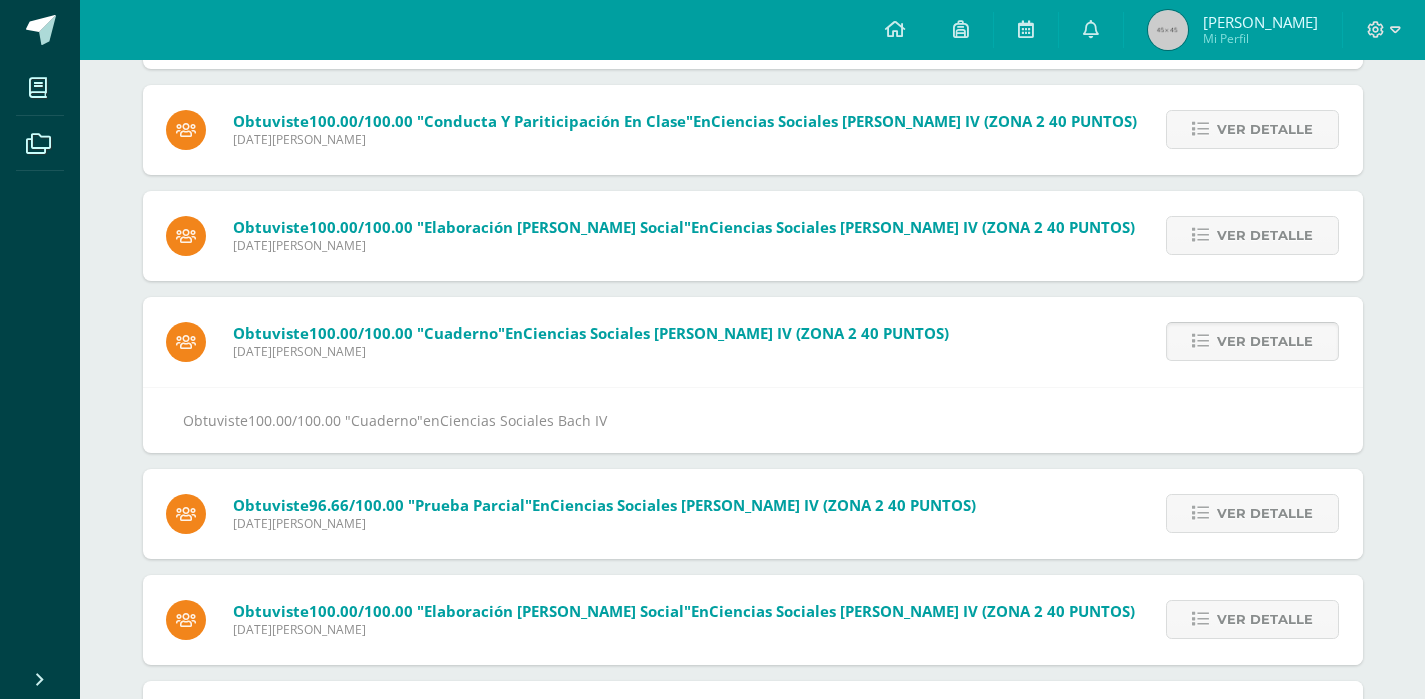 scroll, scrollTop: 7679, scrollLeft: 0, axis: vertical 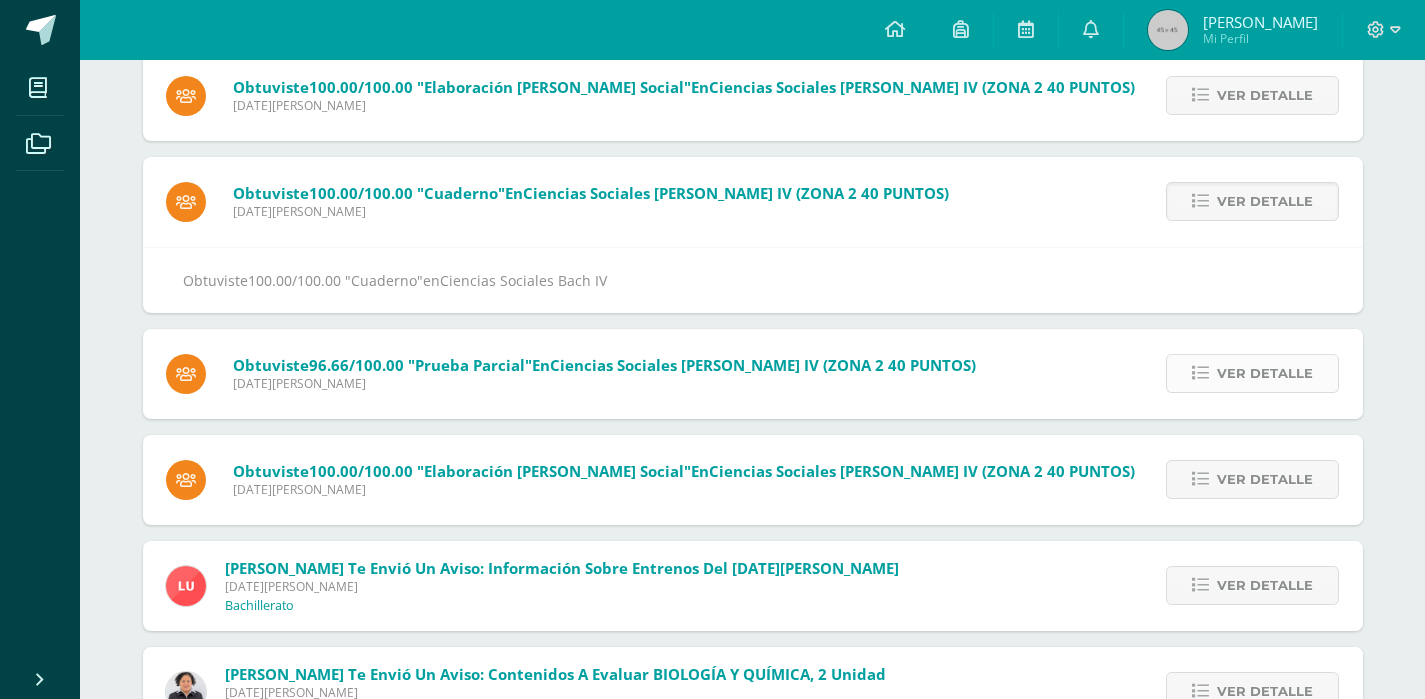 click on "Ver detalle" at bounding box center [1265, 373] 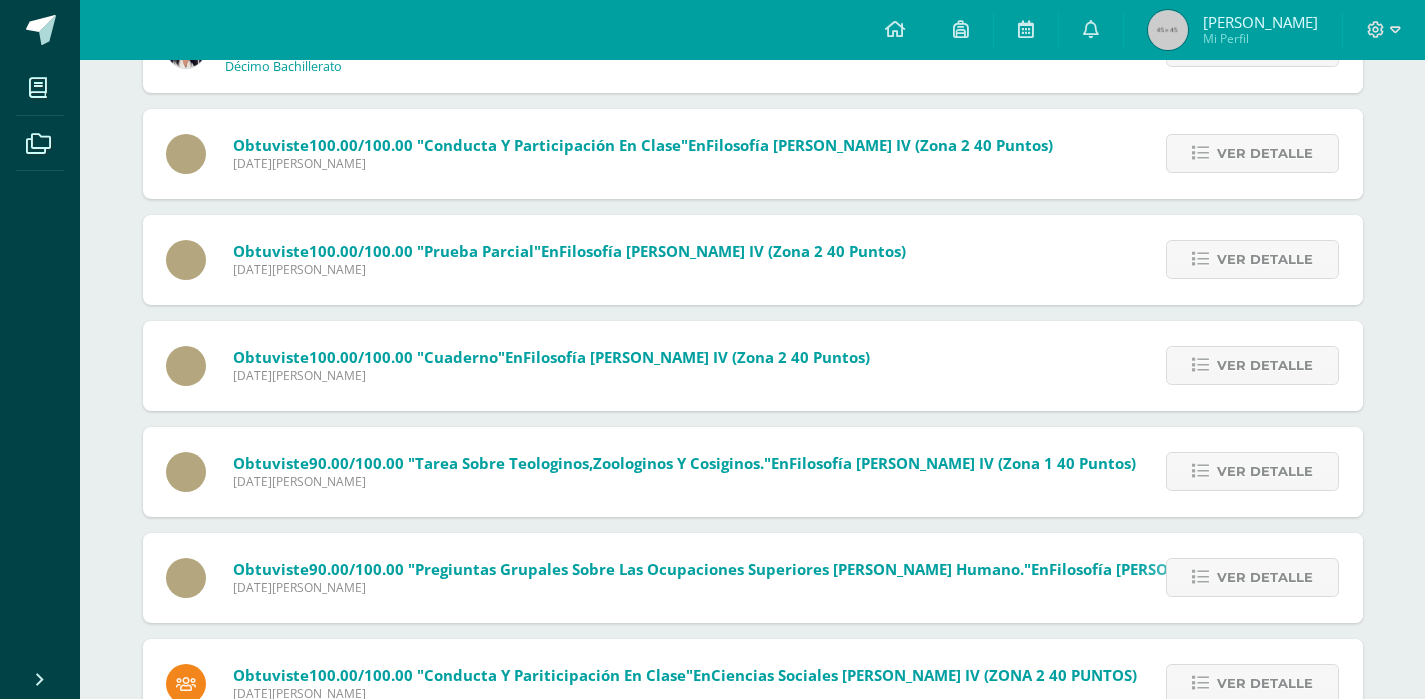 scroll, scrollTop: 6806, scrollLeft: 0, axis: vertical 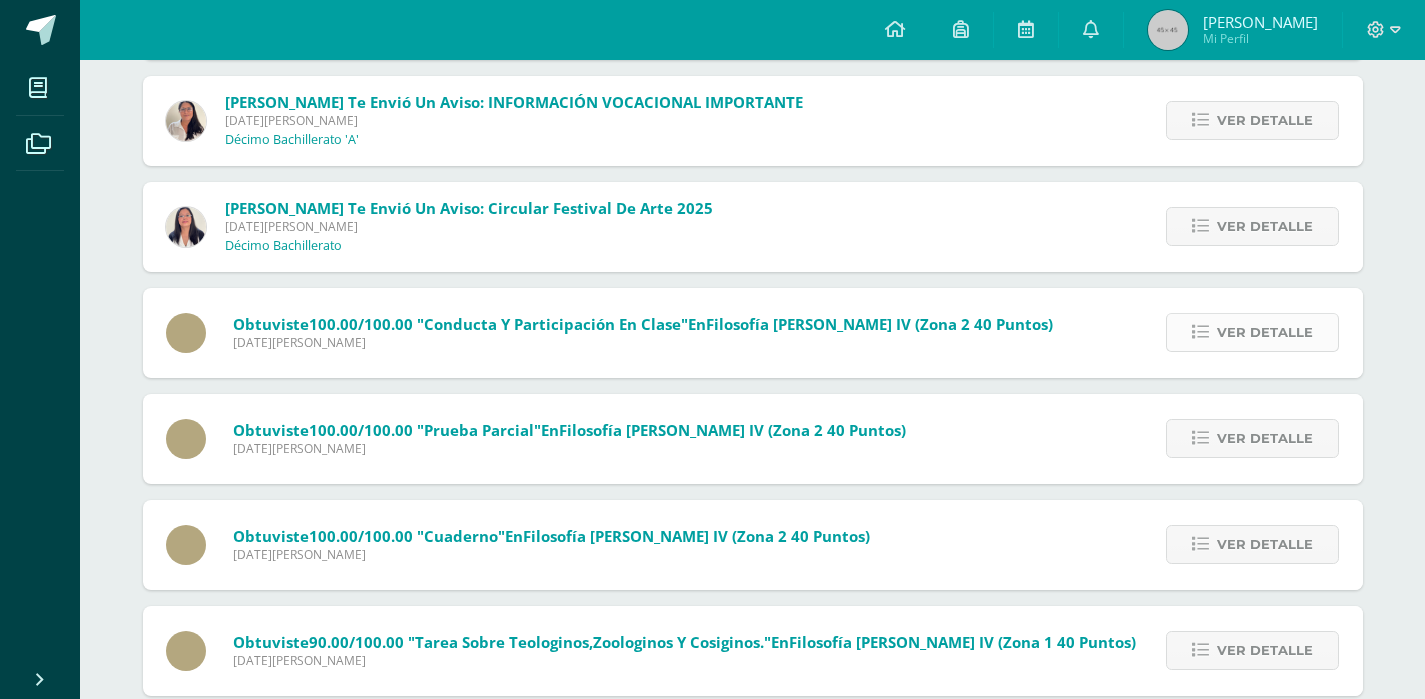 click on "Ver detalle" at bounding box center (1265, 332) 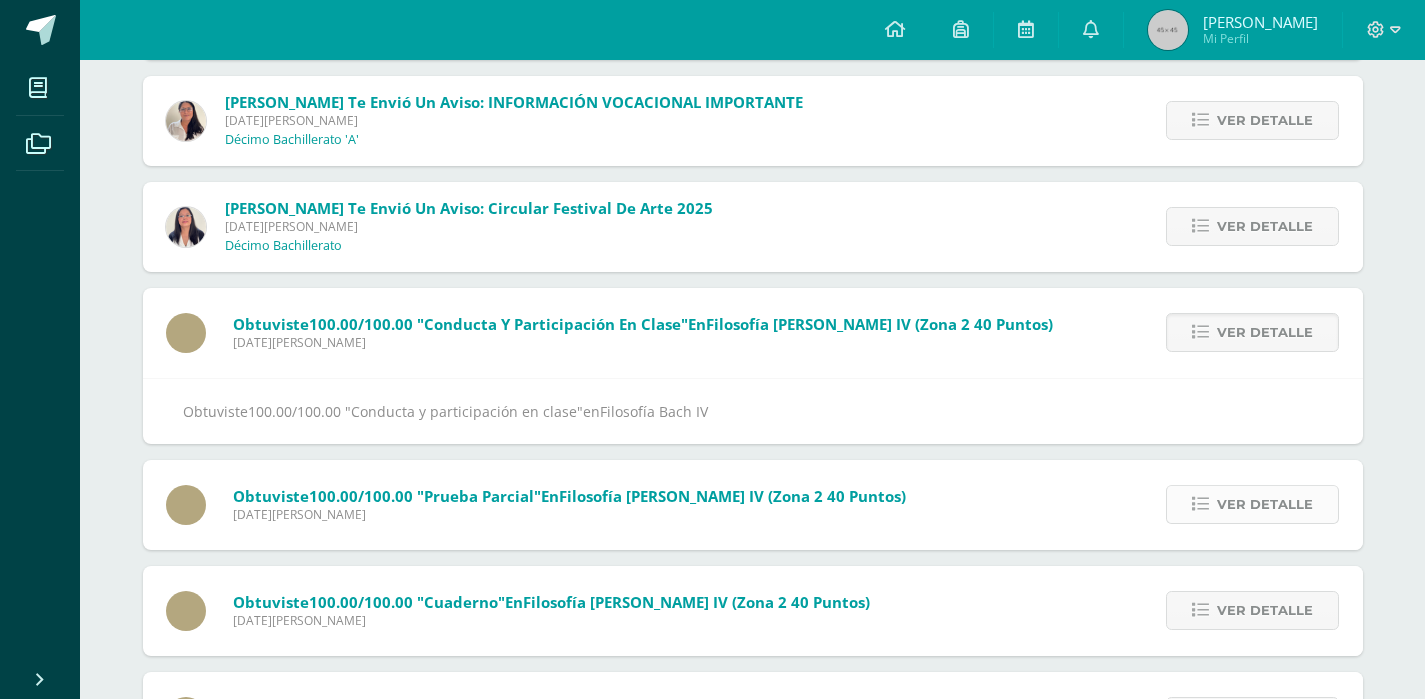 click on "Ver detalle" at bounding box center [1265, 504] 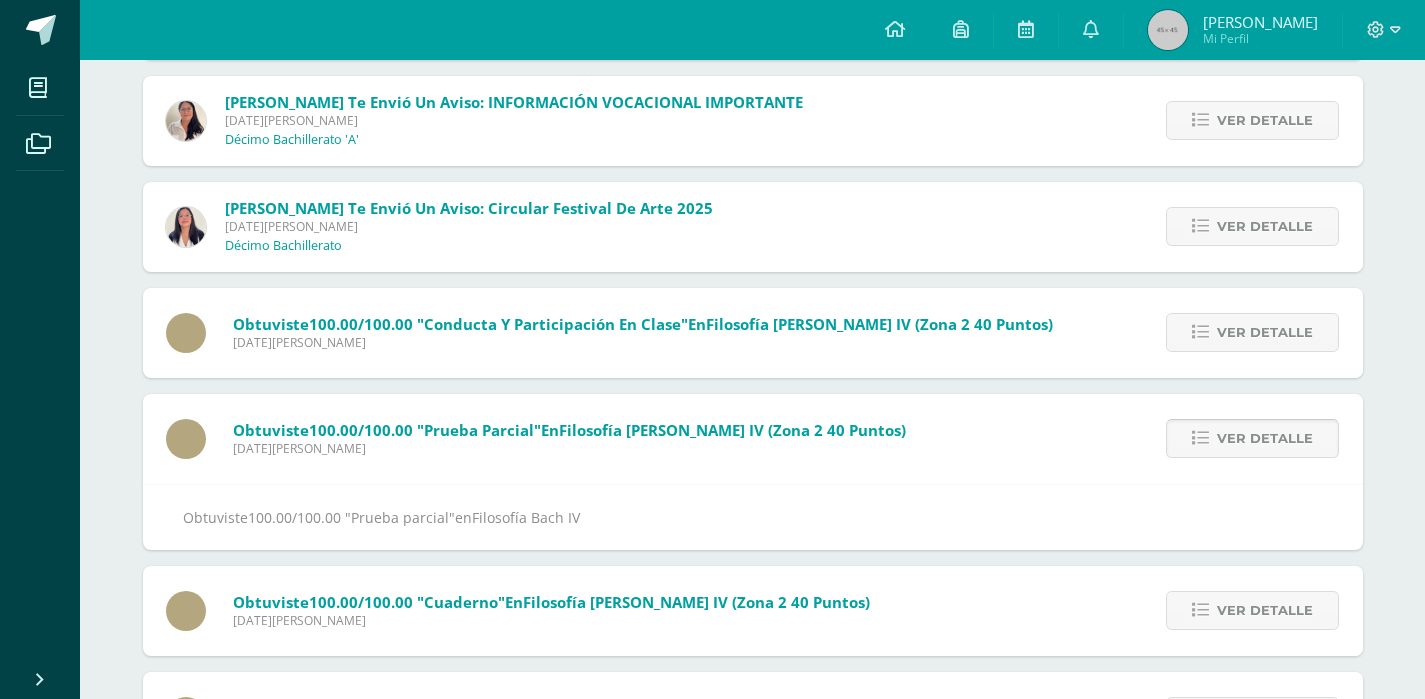 scroll, scrollTop: 6964, scrollLeft: 0, axis: vertical 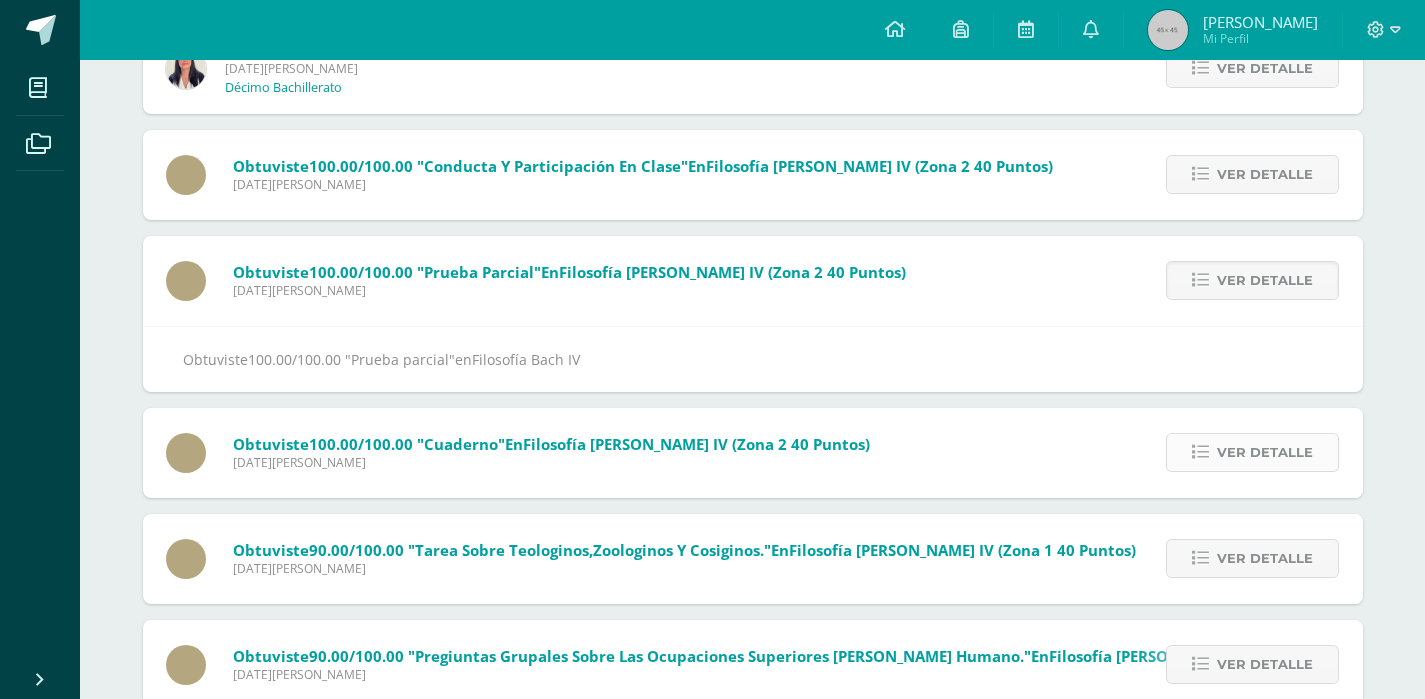 click on "Ver detalle" at bounding box center (1252, 452) 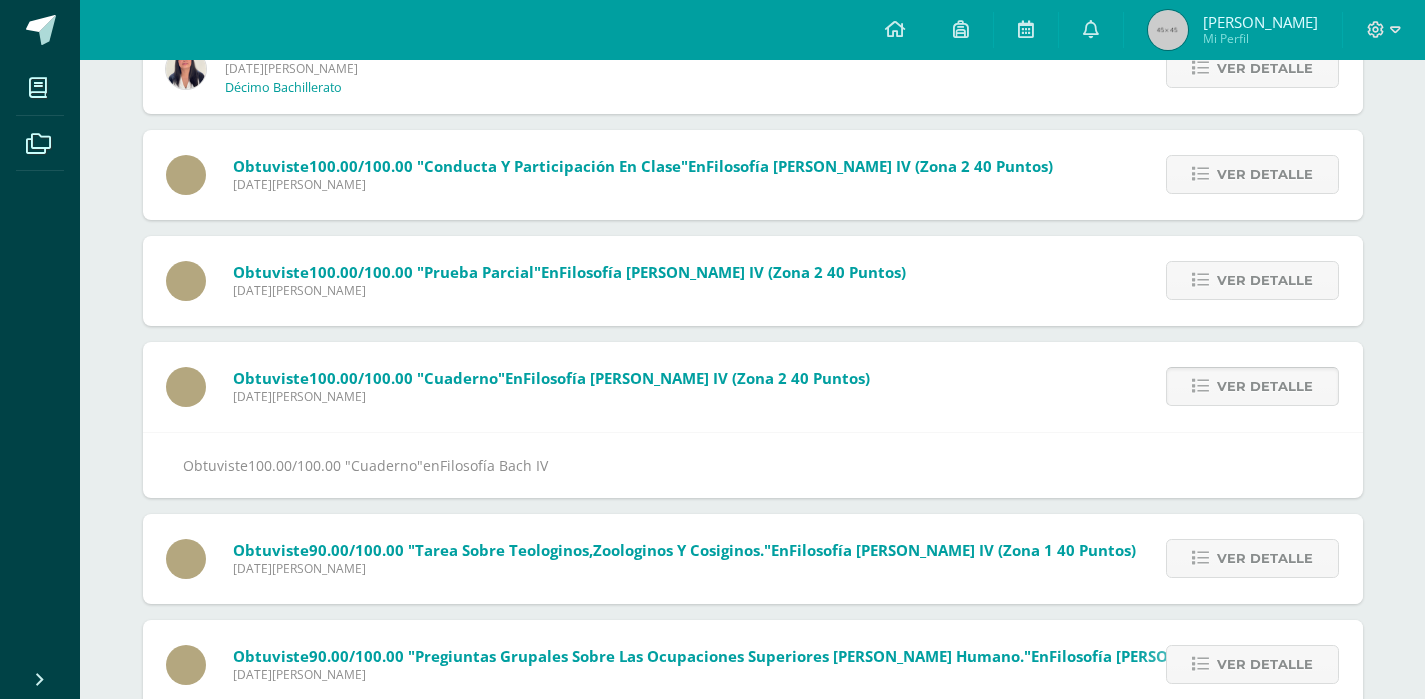 scroll, scrollTop: 7310, scrollLeft: 0, axis: vertical 